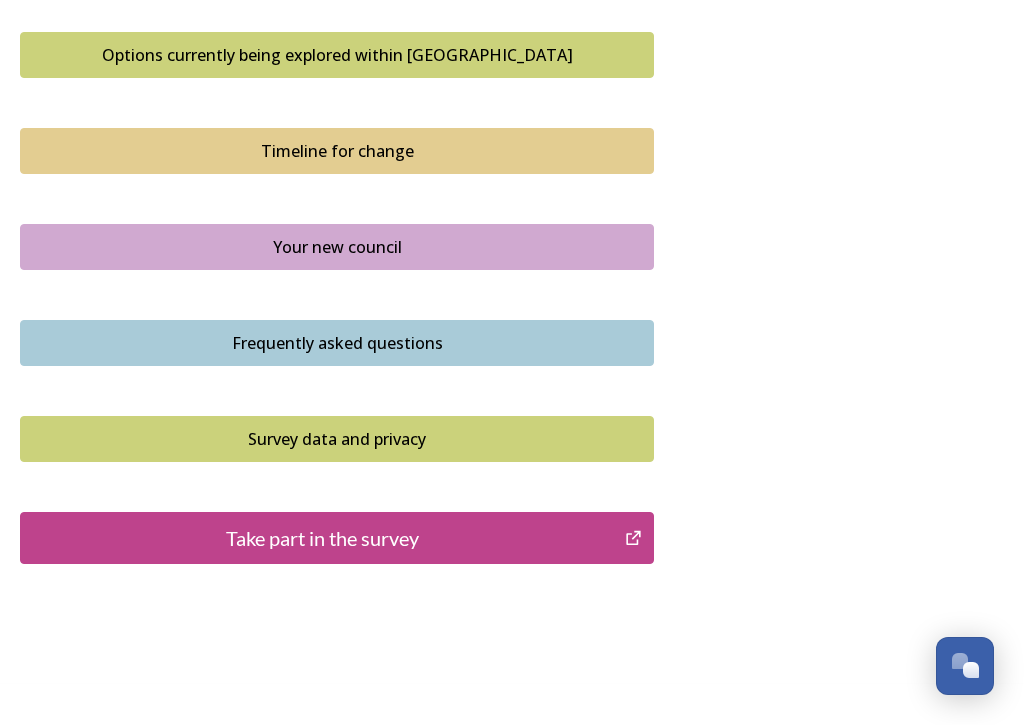 scroll, scrollTop: 1419, scrollLeft: 0, axis: vertical 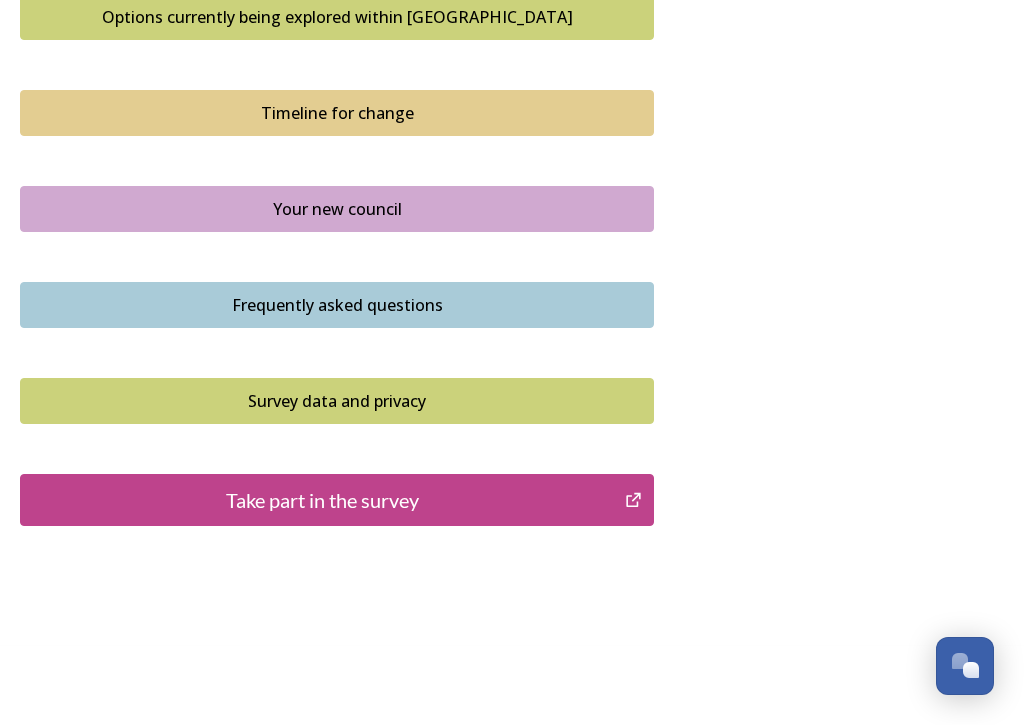 click on "Take part in the survey" at bounding box center (322, 500) 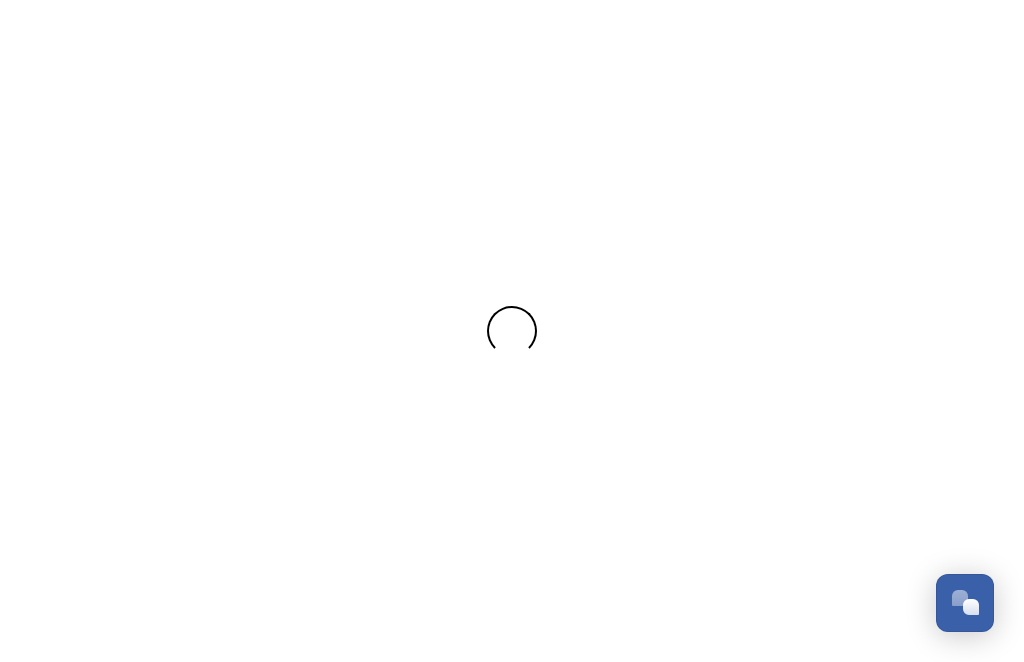 scroll, scrollTop: 0, scrollLeft: 0, axis: both 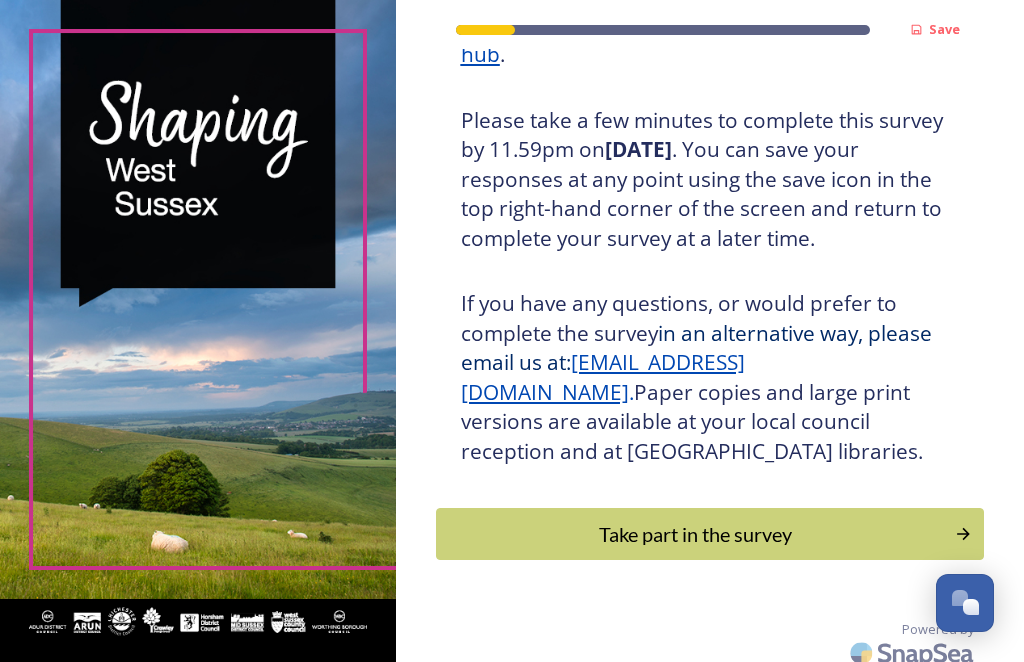 click on "Take part in the survey" at bounding box center [696, 534] 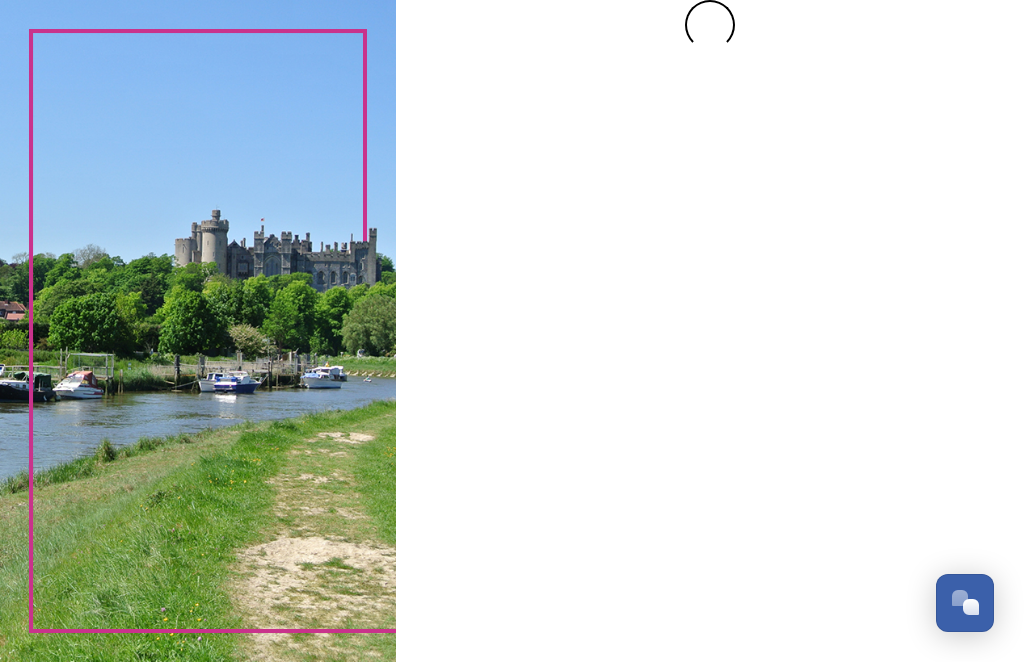 scroll, scrollTop: 0, scrollLeft: 0, axis: both 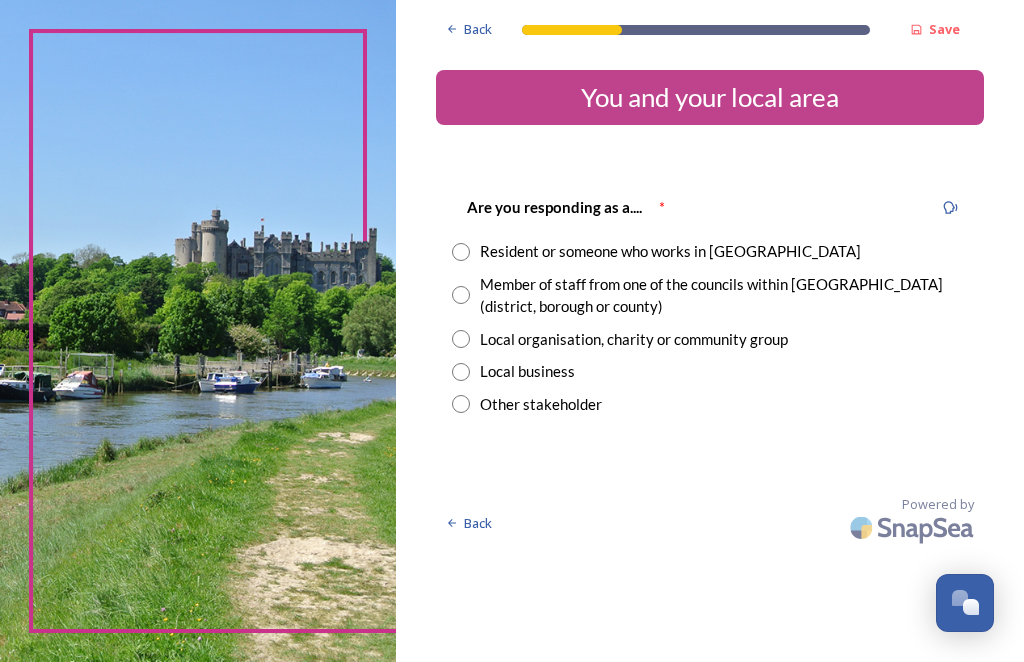 click on "Back Save You and your local area Are you responding as a.... * Resident or someone who works in [GEOGRAPHIC_DATA] Member of staff from one of the councils within [GEOGRAPHIC_DATA] (district, borough or county) Local organisation, charity or community group Local business Other stakeholder Back Powered by" at bounding box center (710, 275) 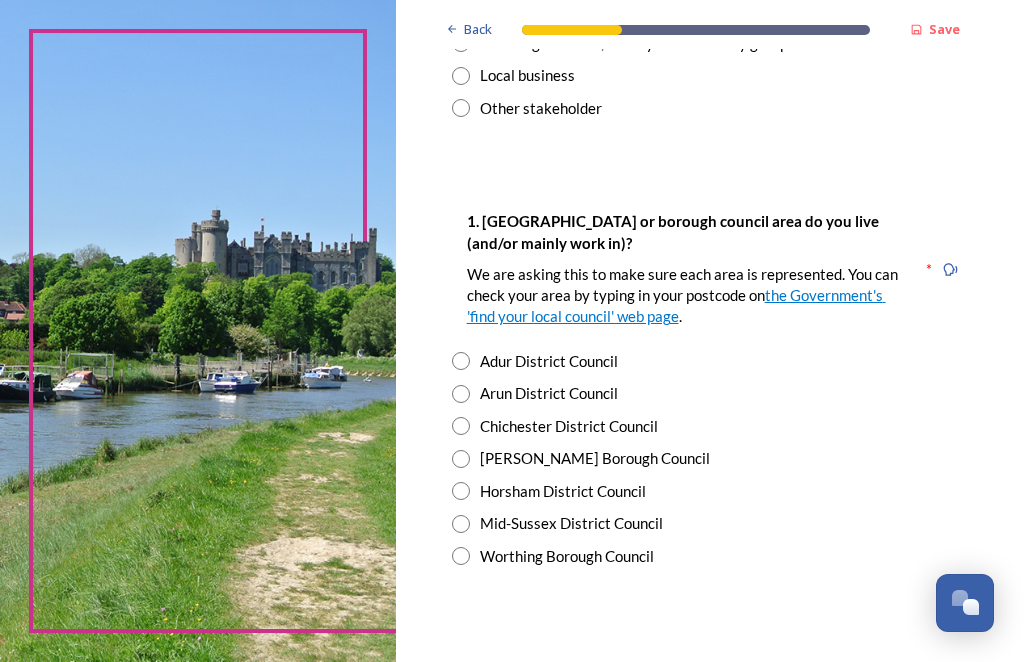scroll, scrollTop: 296, scrollLeft: 0, axis: vertical 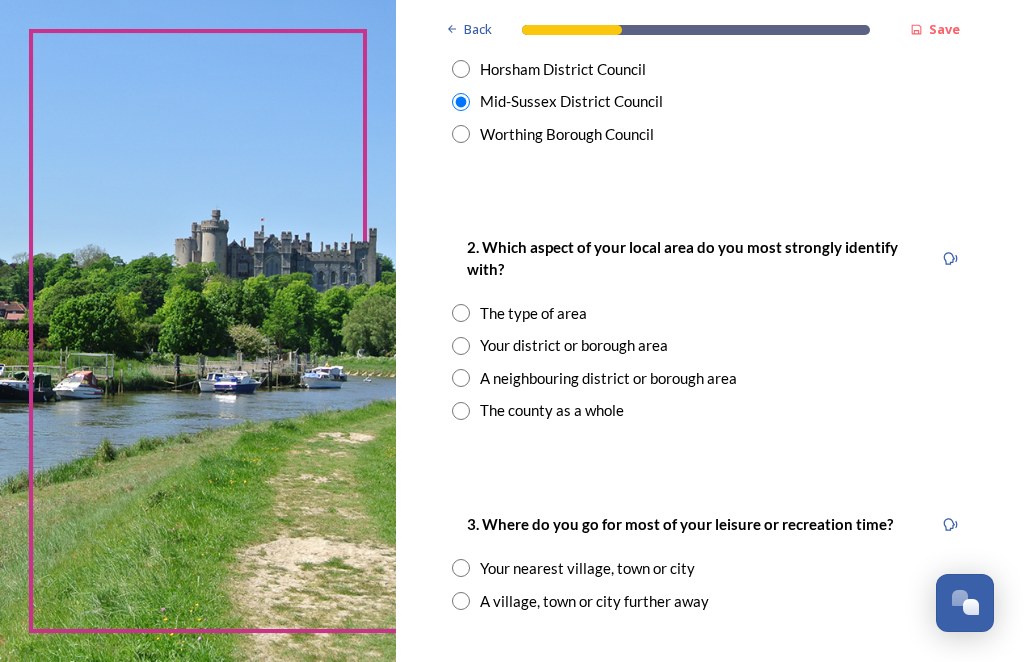click at bounding box center [461, 346] 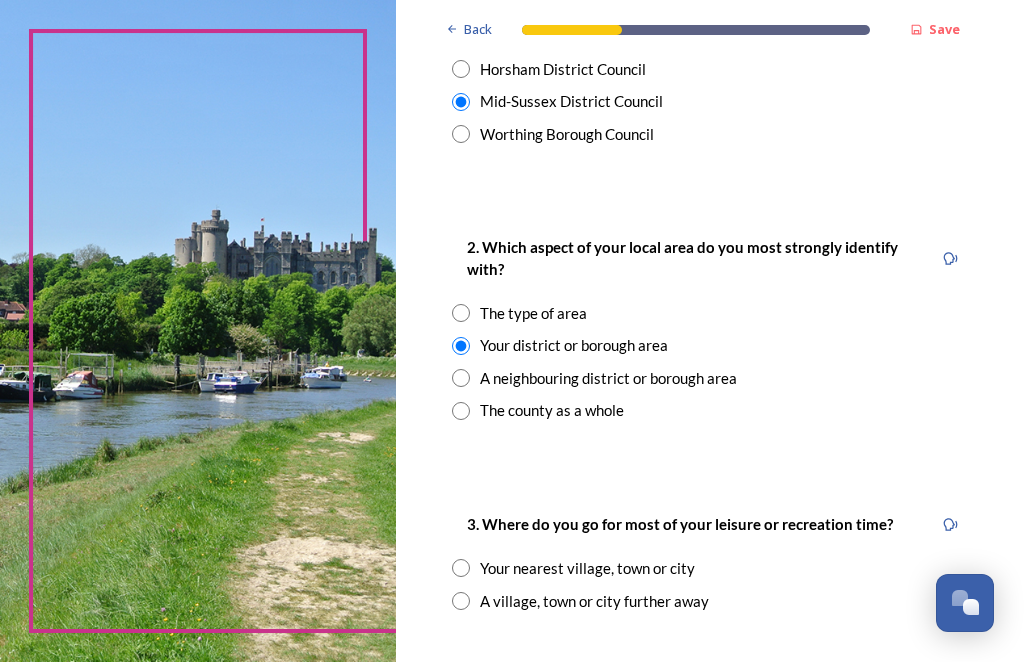 click at bounding box center (461, 313) 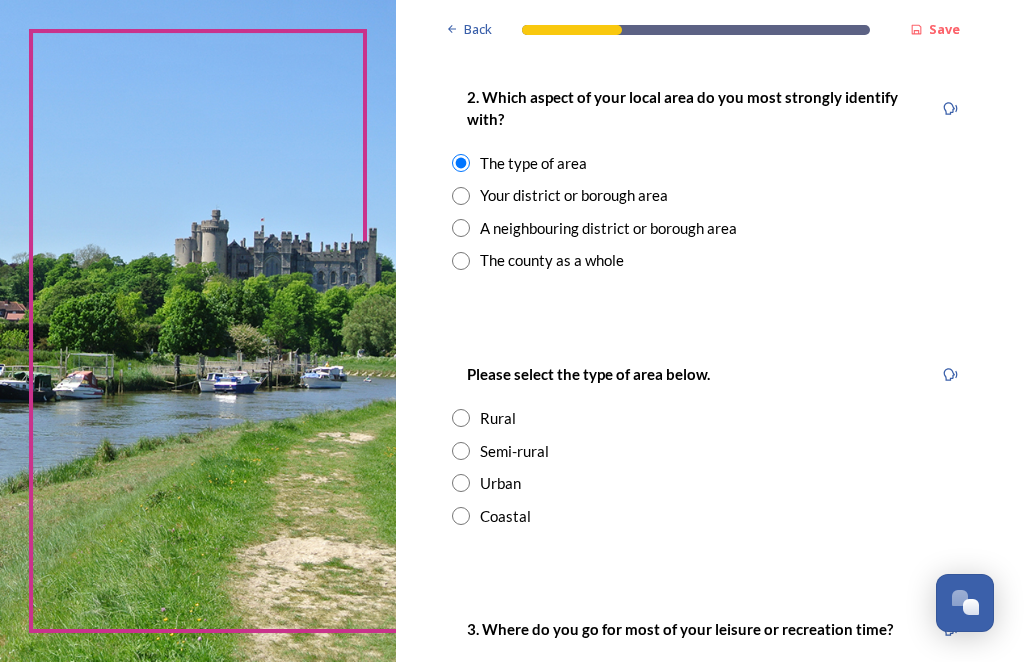 scroll, scrollTop: 868, scrollLeft: 0, axis: vertical 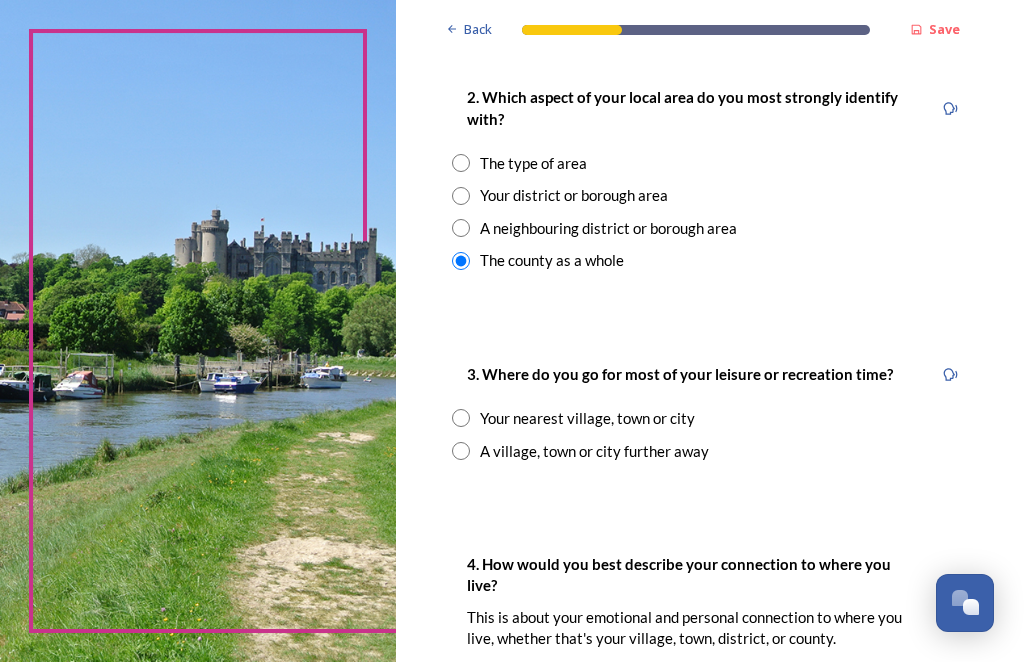 click at bounding box center (461, 418) 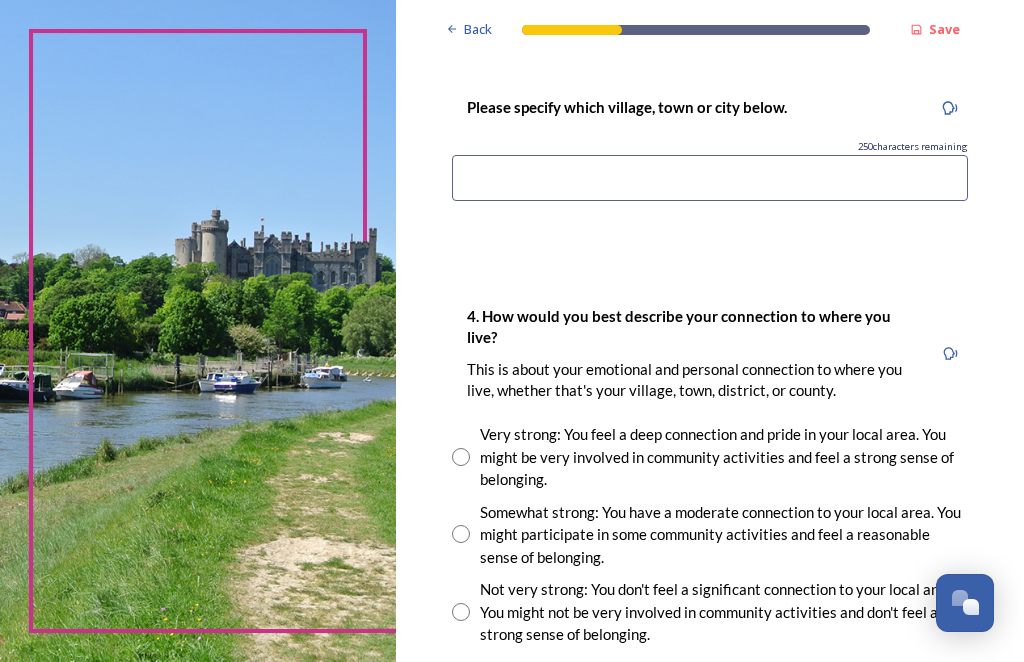 scroll, scrollTop: 1325, scrollLeft: 0, axis: vertical 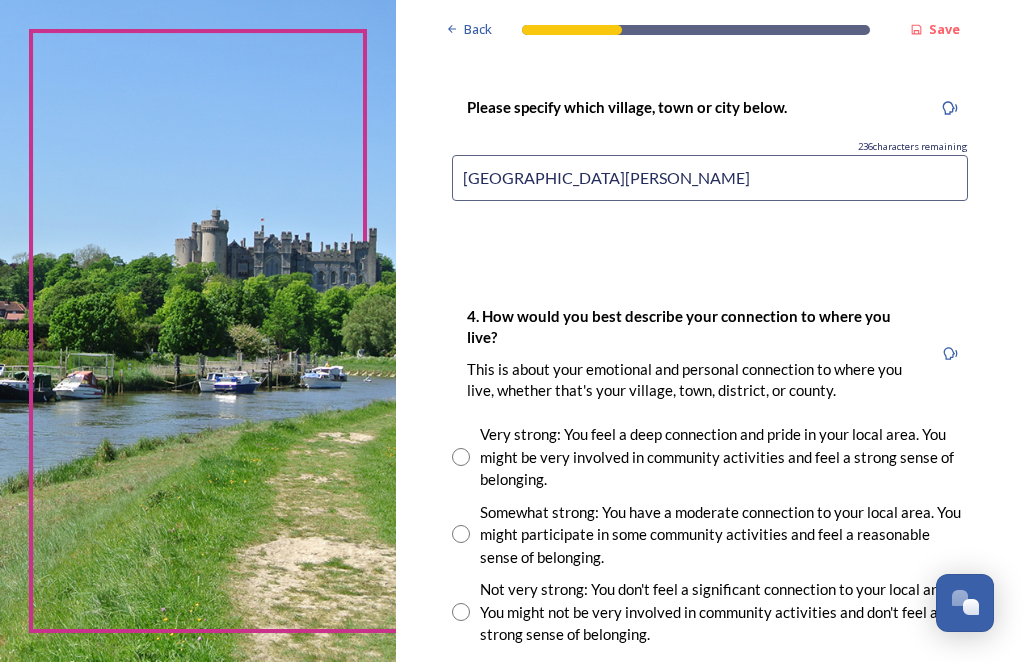 type on "[GEOGRAPHIC_DATA][PERSON_NAME]" 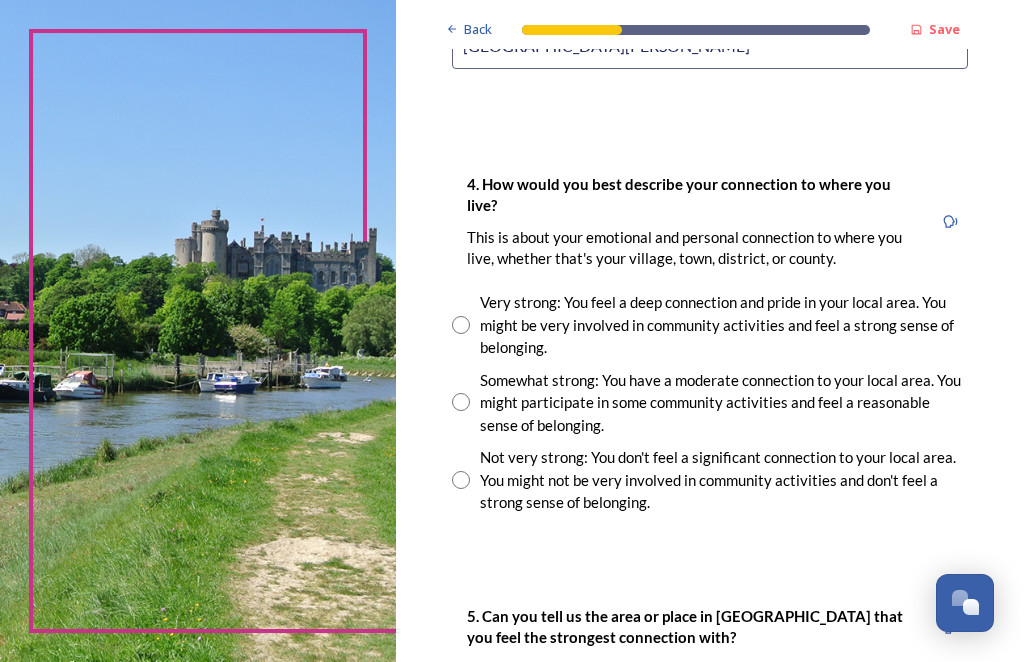 scroll, scrollTop: 1457, scrollLeft: 0, axis: vertical 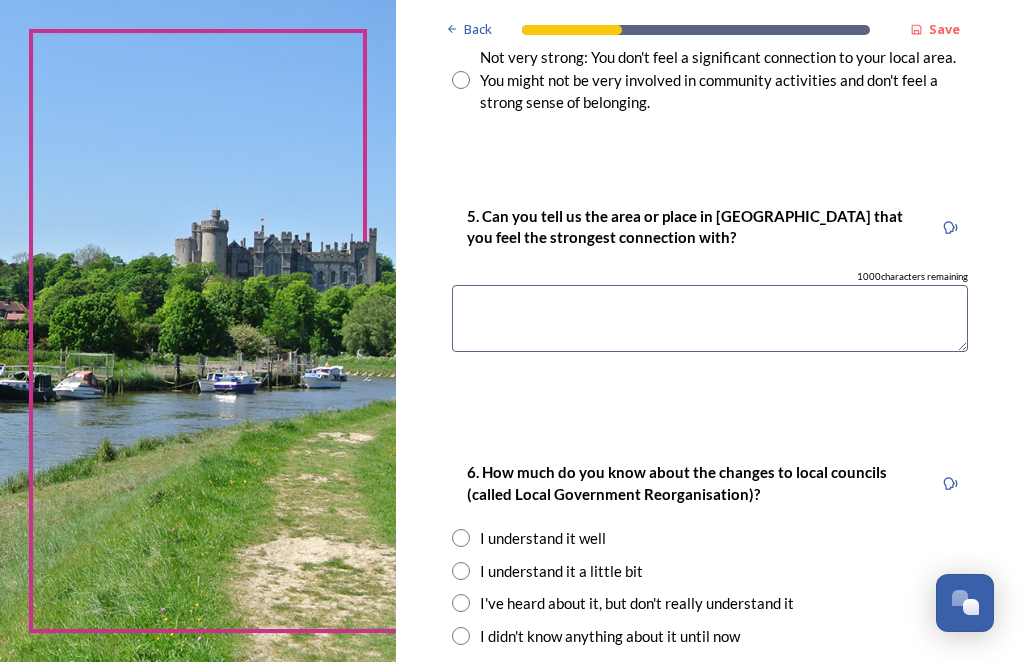 click at bounding box center (710, 318) 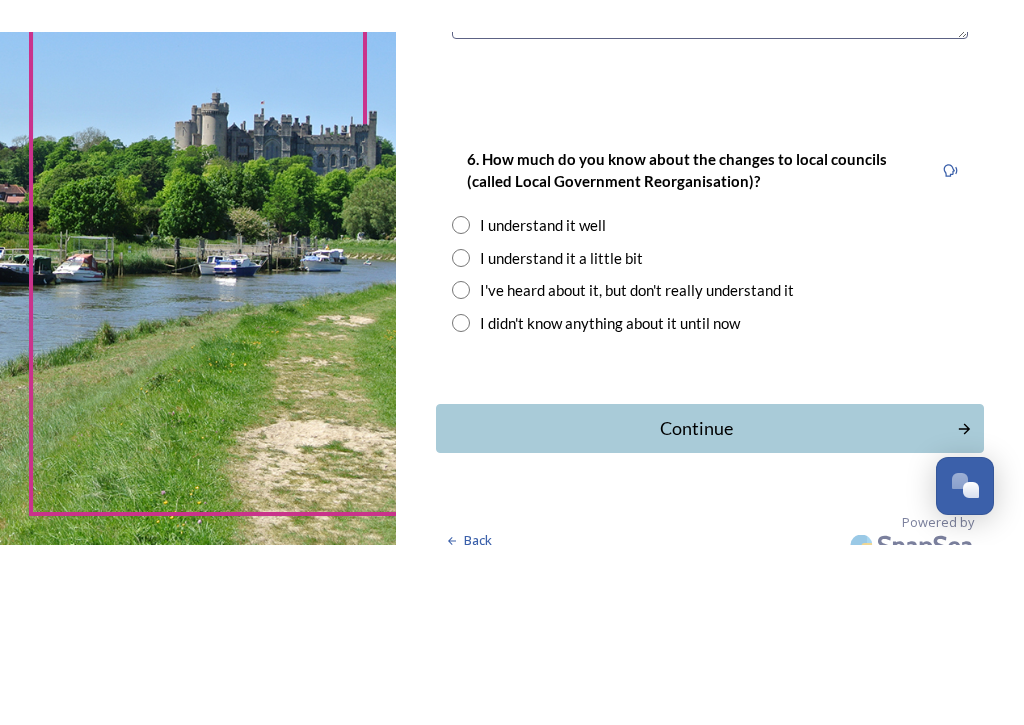 scroll, scrollTop: 1990, scrollLeft: 0, axis: vertical 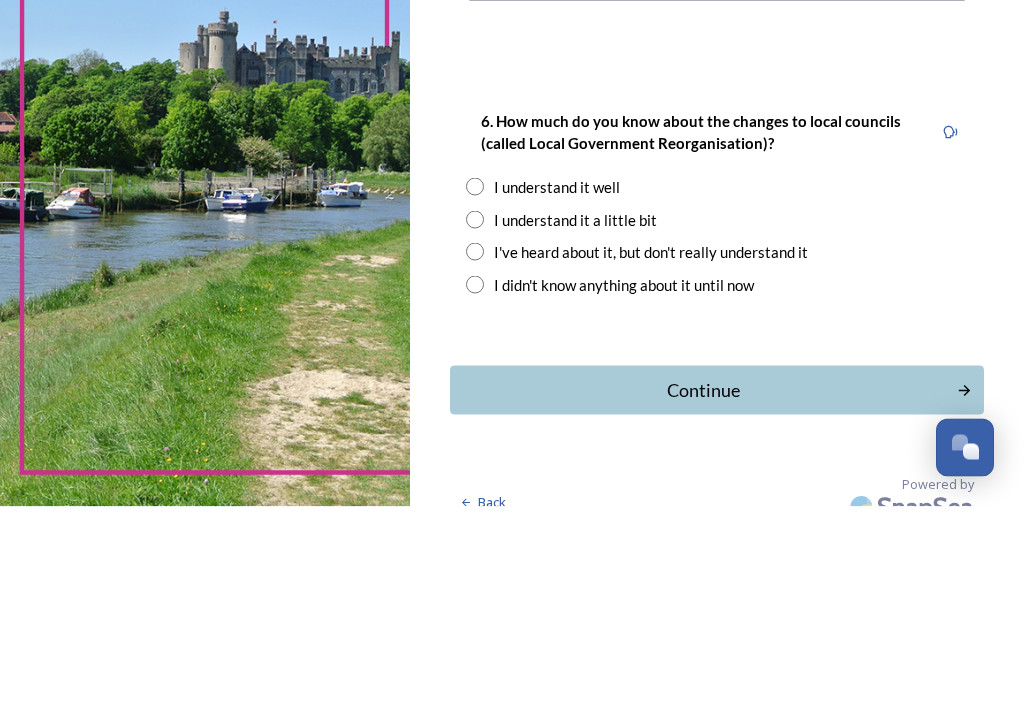 type on "The sea" 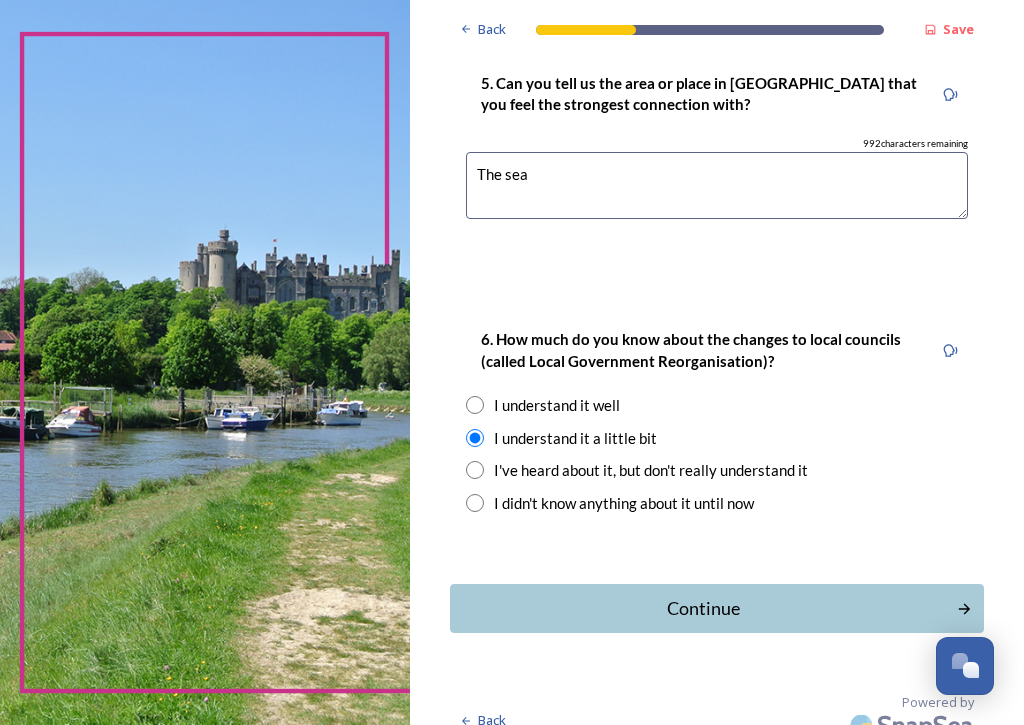 click on "Continue" at bounding box center [703, 608] 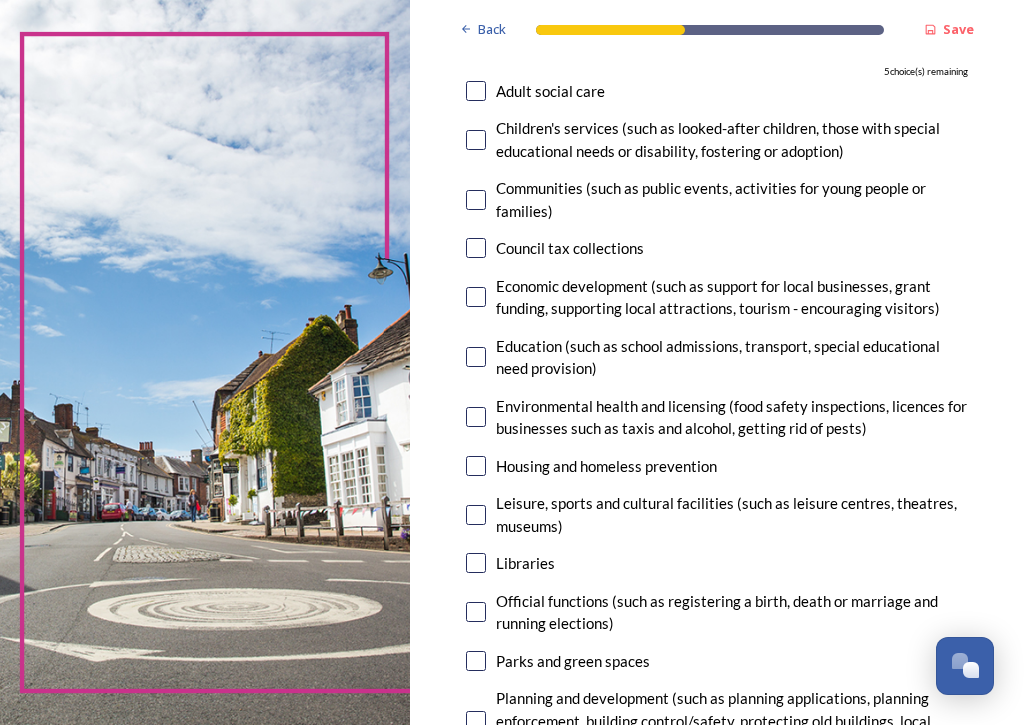 scroll, scrollTop: 240, scrollLeft: 0, axis: vertical 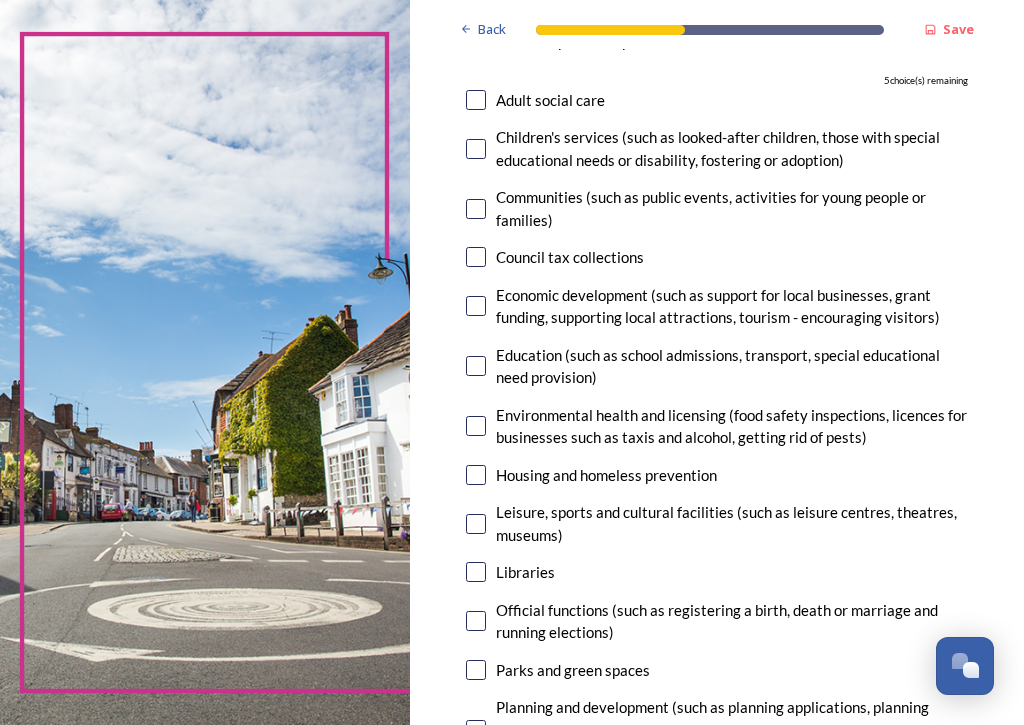 click at bounding box center [476, 100] 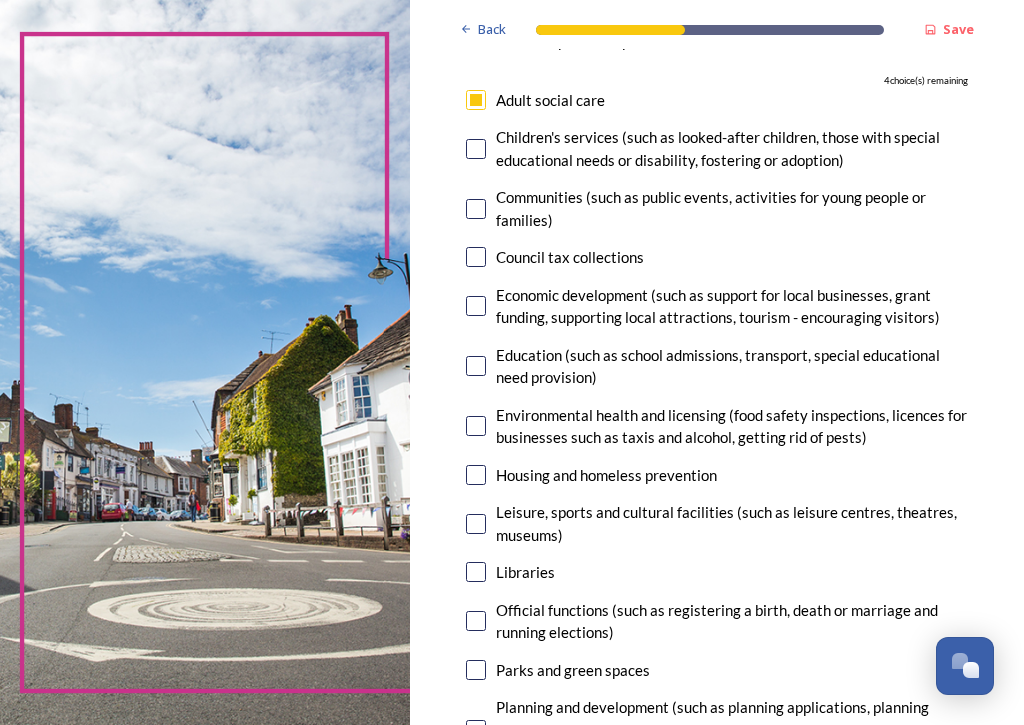 click at bounding box center [476, 209] 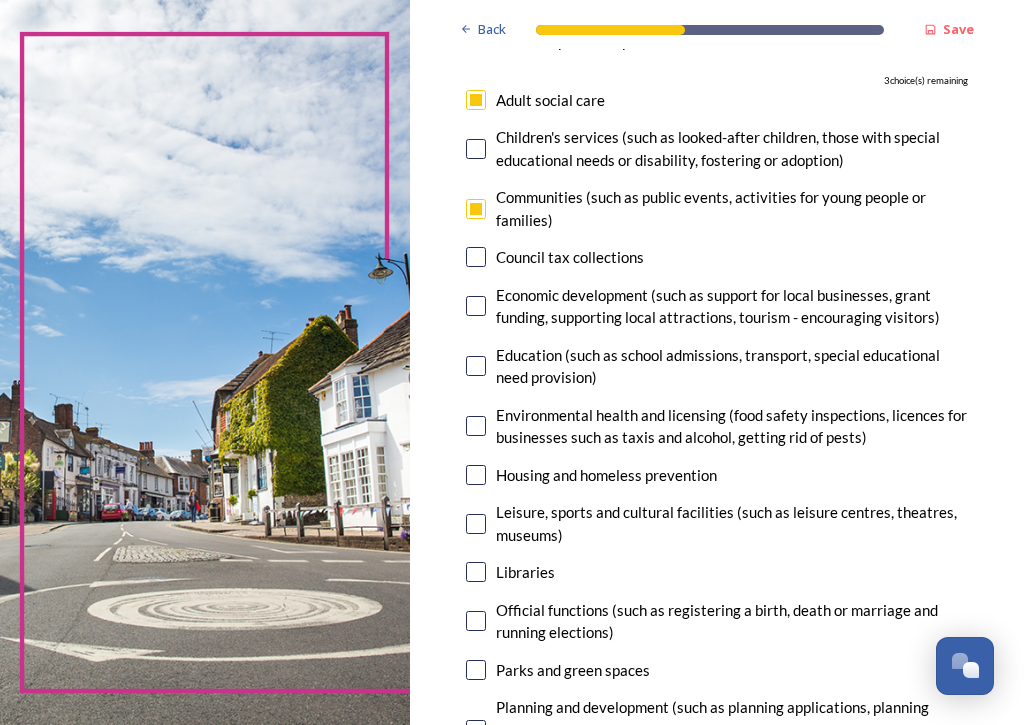 click at bounding box center (476, 306) 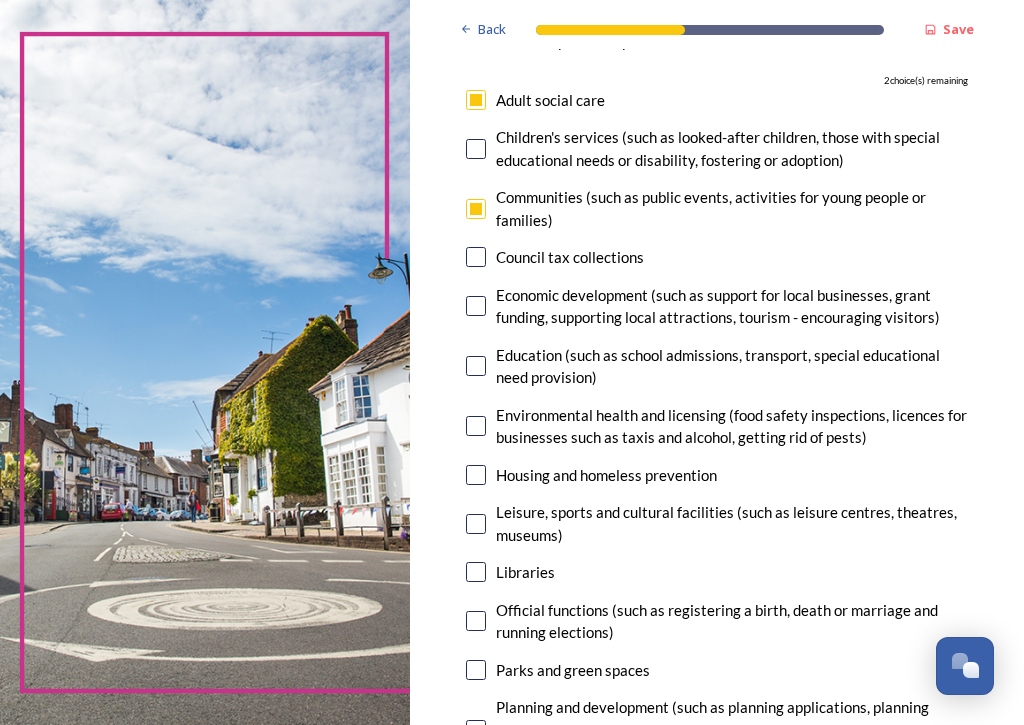 checkbox on "true" 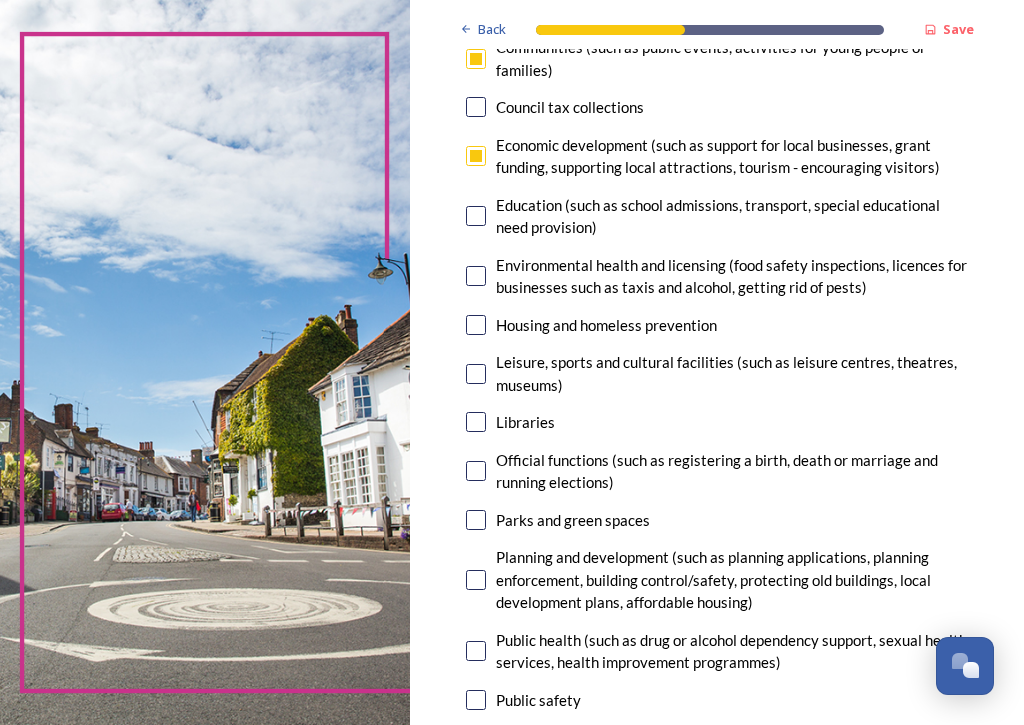 scroll, scrollTop: 390, scrollLeft: 0, axis: vertical 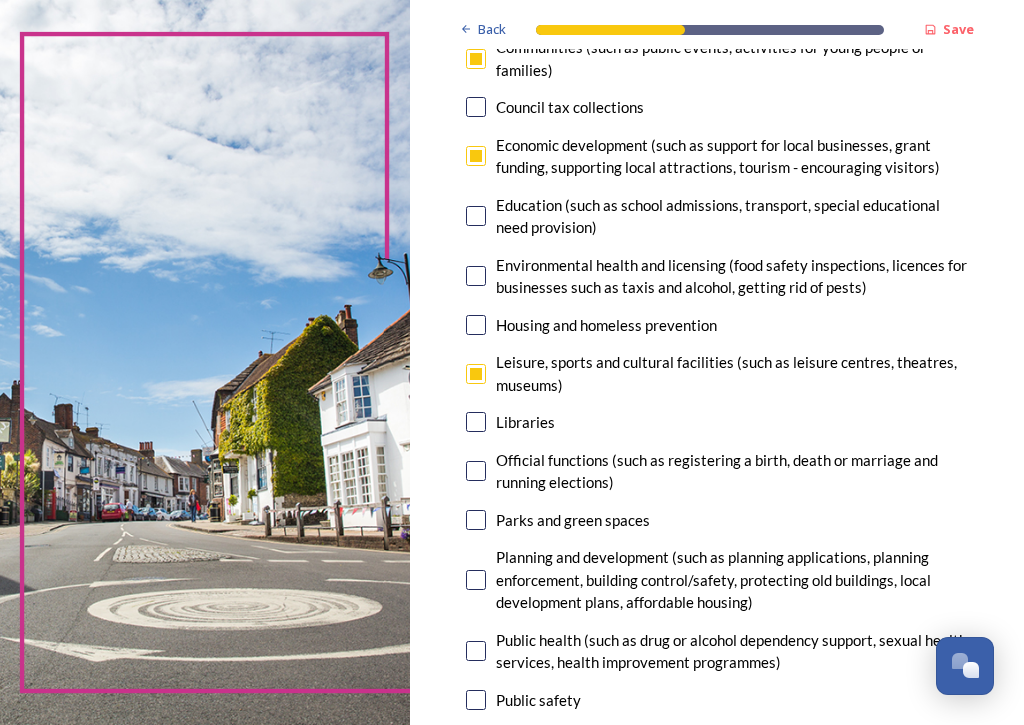 click at bounding box center (476, 422) 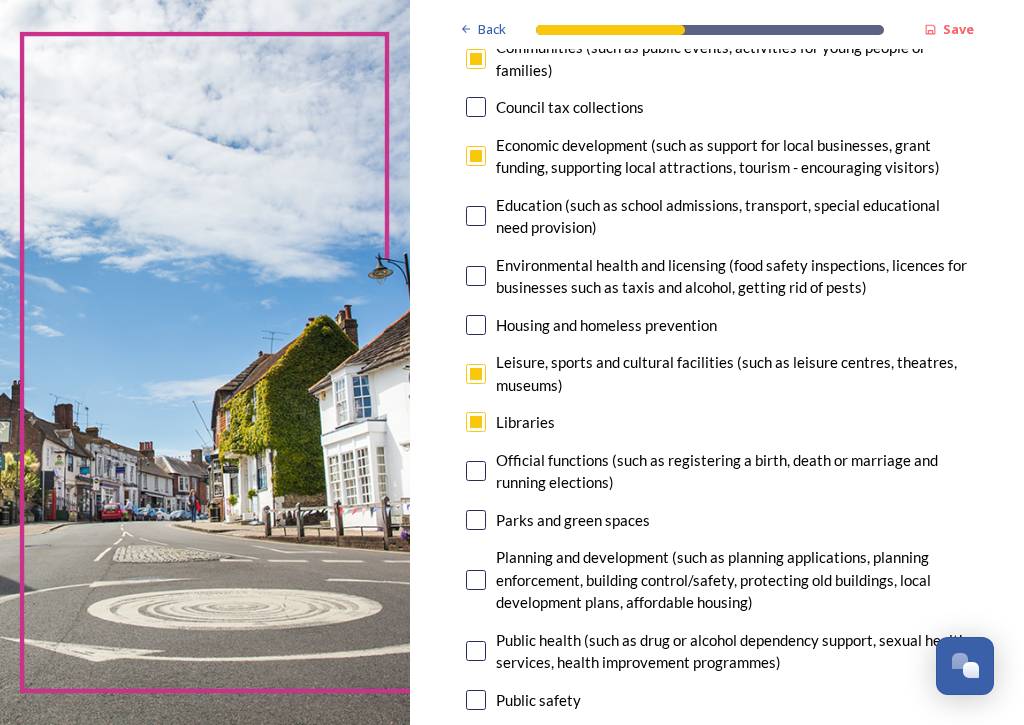 click at bounding box center [476, 520] 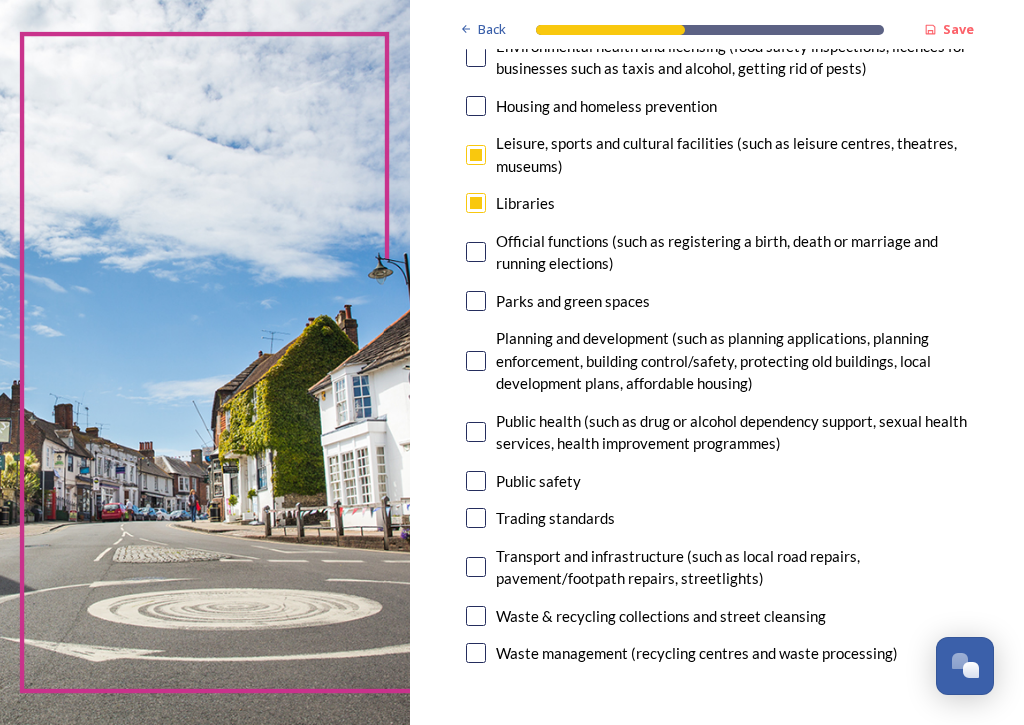 scroll, scrollTop: 612, scrollLeft: 0, axis: vertical 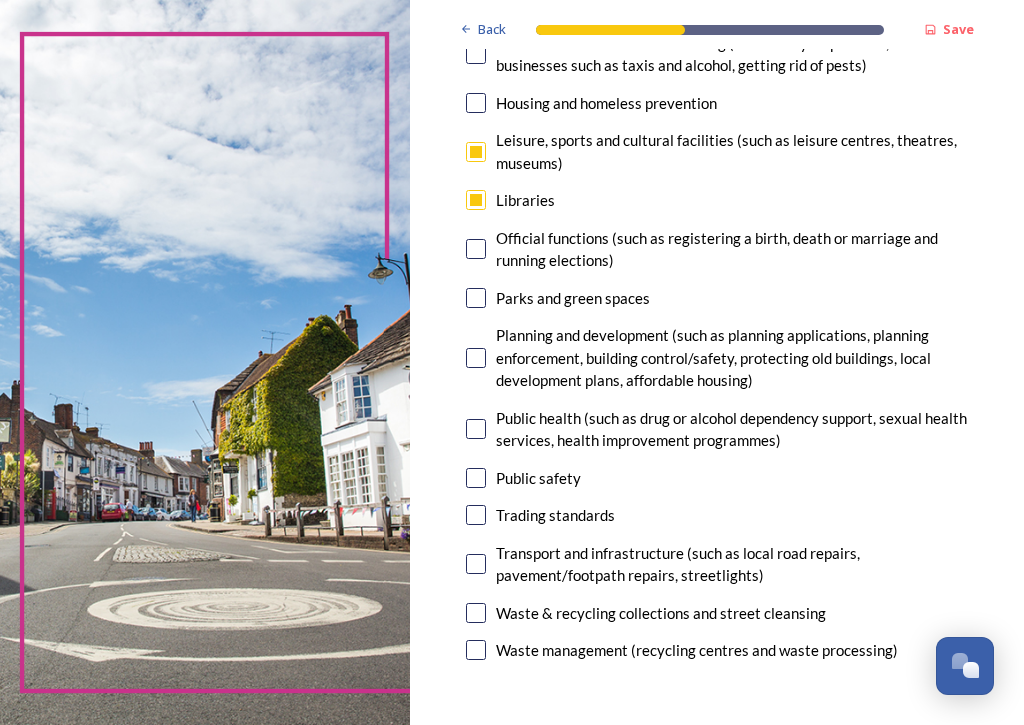click at bounding box center (476, 478) 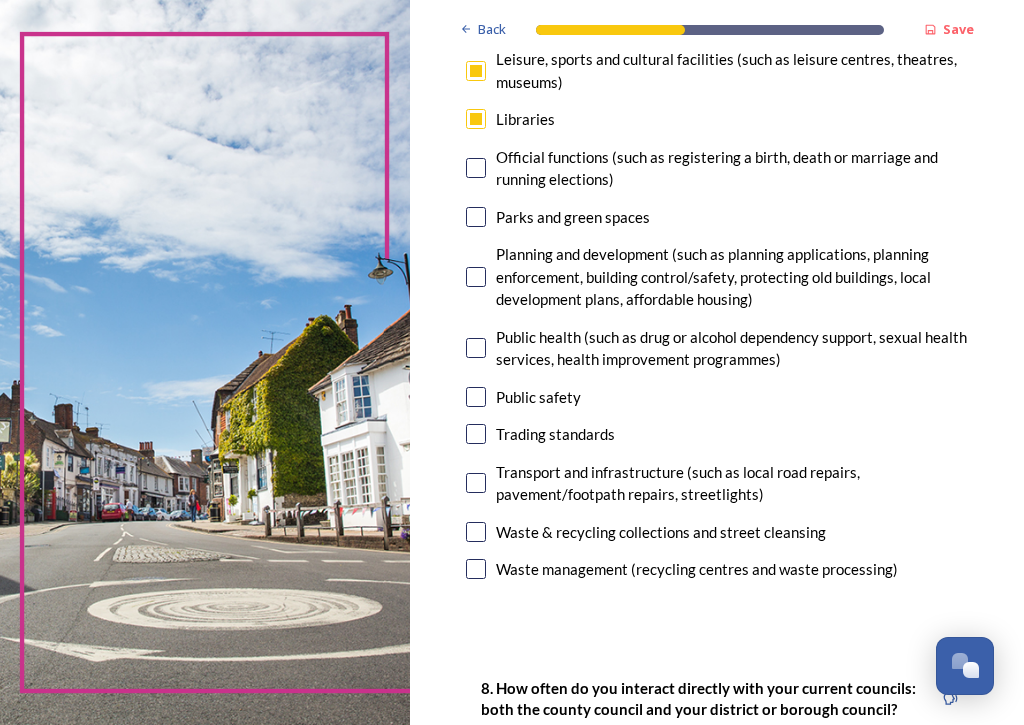 scroll, scrollTop: 704, scrollLeft: 0, axis: vertical 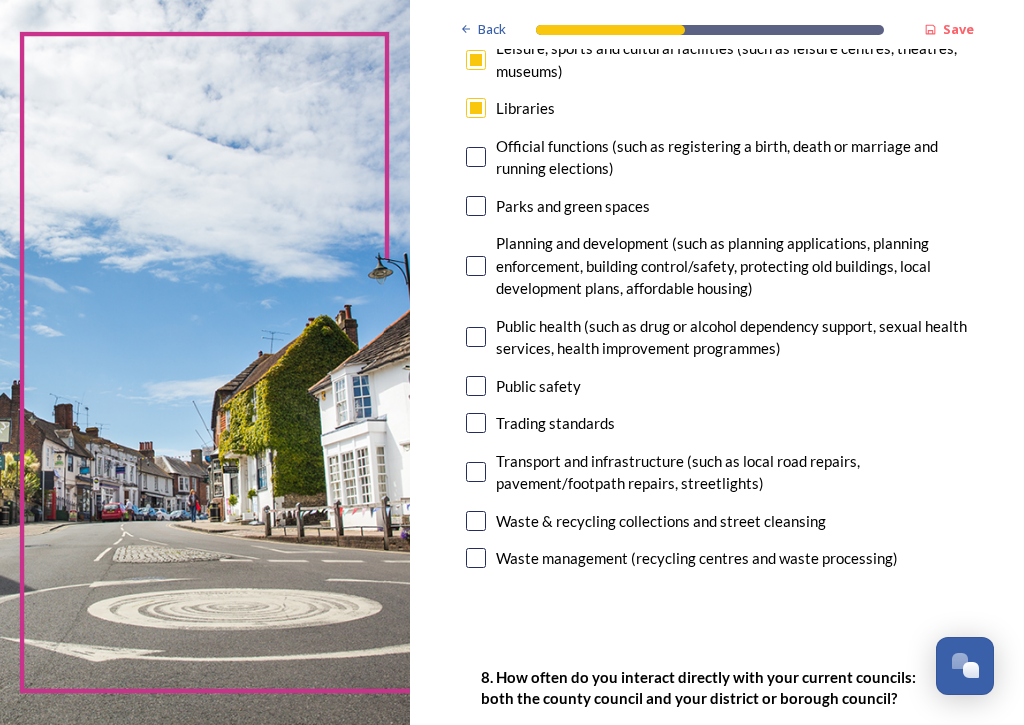 click on "7. Council services will continue, no matter what the local government structure looks like.  ﻿﻿Which of the following council services matter most to you?  You can select up to five options. 0  choice(s) remaining Adult social care   Children's services (such as looked-after children, those with special educational needs or disability, fostering or adoption) Communities (such as public events, activities for young people or families) Council tax collections Economic development (such as support for local businesses, grant funding, supporting local attractions, tourism - encouraging visitors)  Education (such as school admissions, transport, special educational need provision)  Environmental health and licensing (food safety inspections, licences for businesses such as taxis and alcohol, getting rid of pests) Housing and homeless prevention Leisure, sports and cultural facilities (such as leisure centres, theatres, museums) Libraries Parks and green spaces Public safety Trading standards" at bounding box center (717, 33) 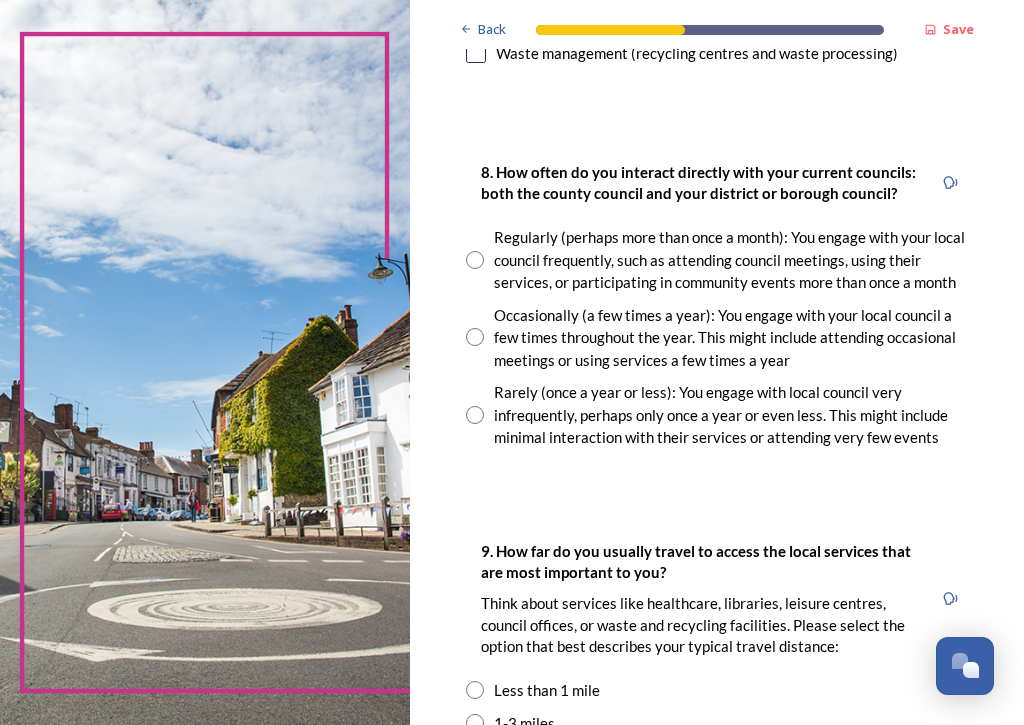 scroll, scrollTop: 1209, scrollLeft: 0, axis: vertical 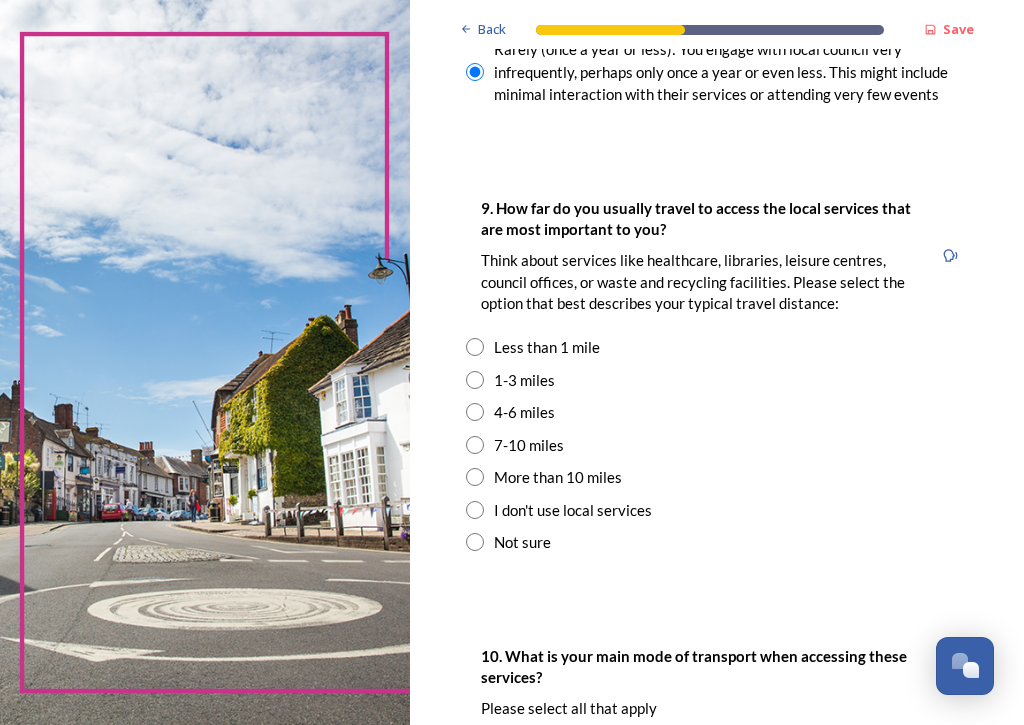 click at bounding box center (475, 380) 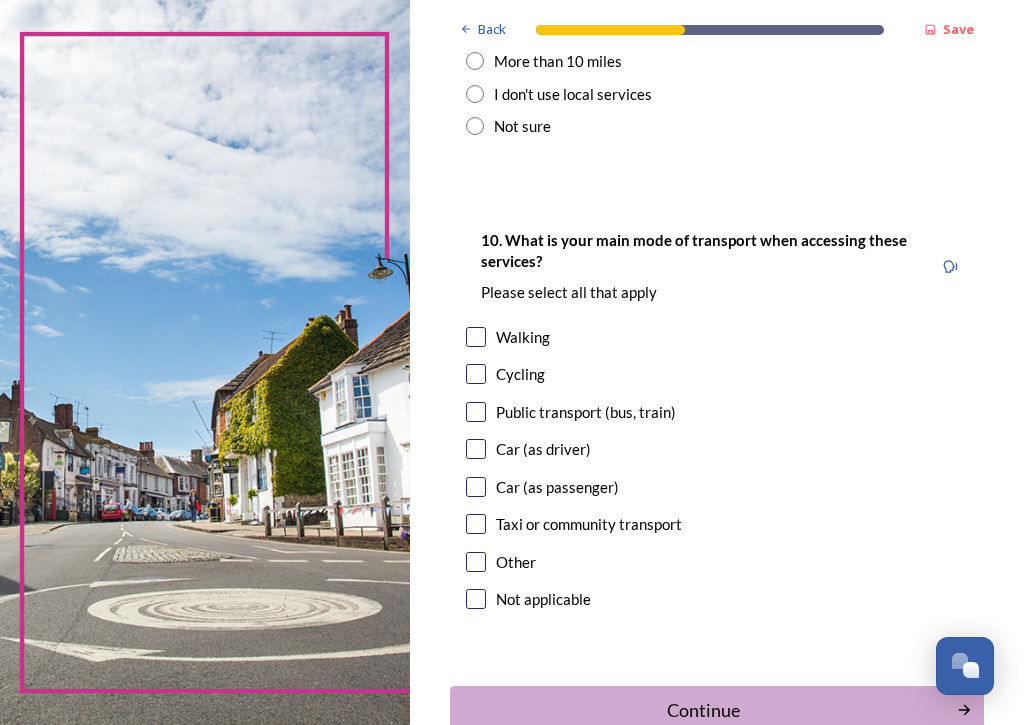 scroll, scrollTop: 1971, scrollLeft: 0, axis: vertical 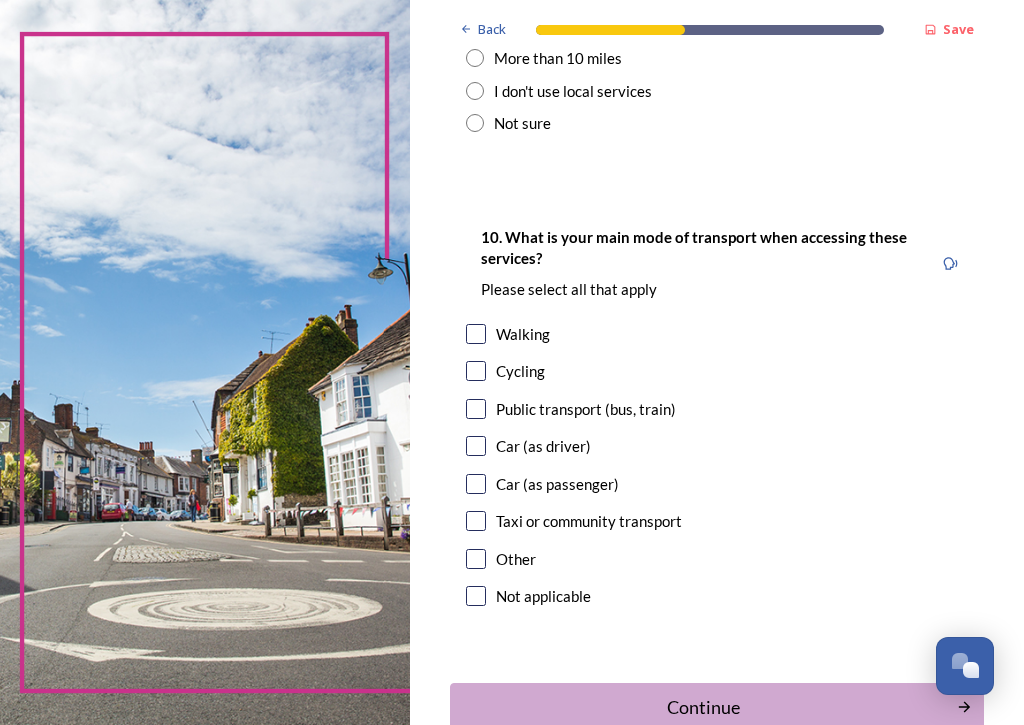 click at bounding box center [476, 446] 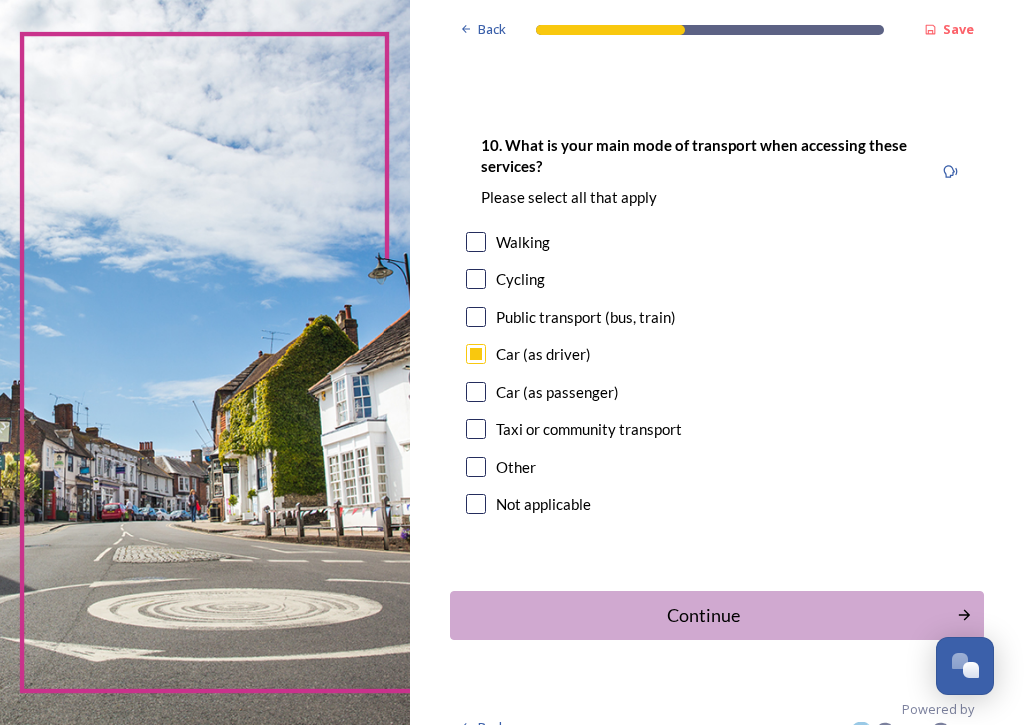 scroll, scrollTop: 2062, scrollLeft: 0, axis: vertical 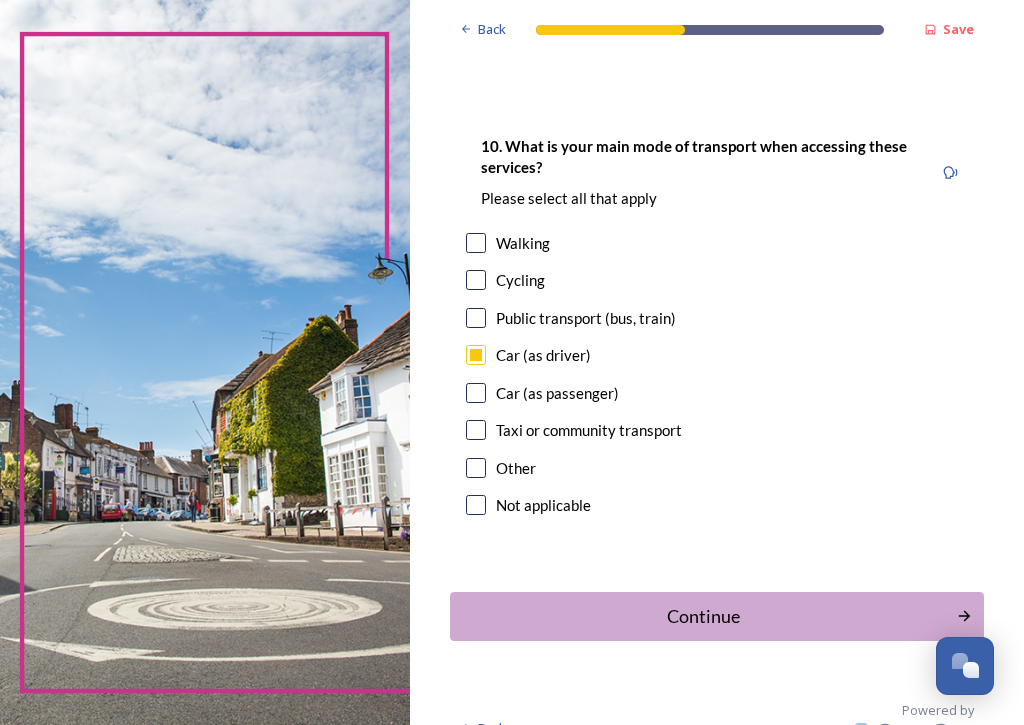 click on "Continue" at bounding box center (703, 616) 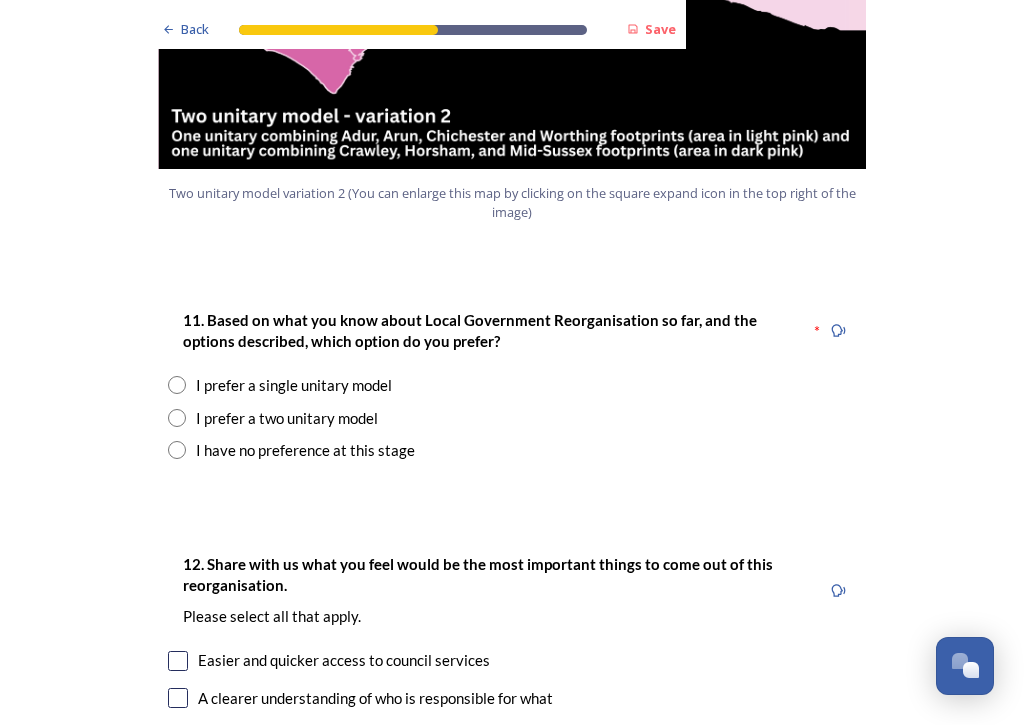 scroll, scrollTop: 2491, scrollLeft: 0, axis: vertical 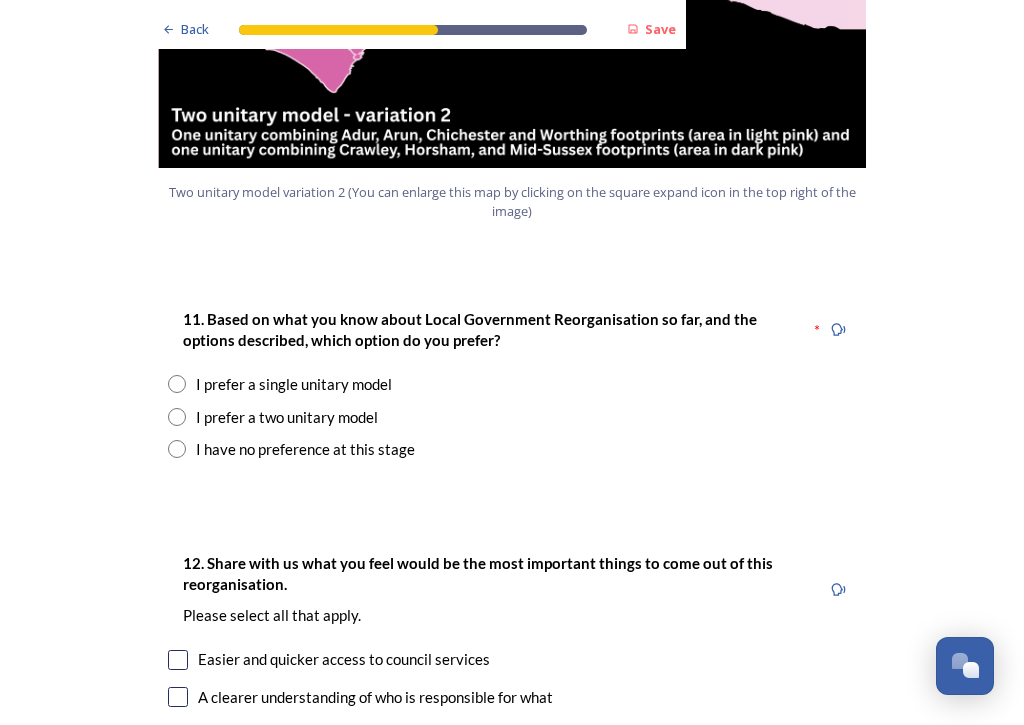 click at bounding box center (177, 384) 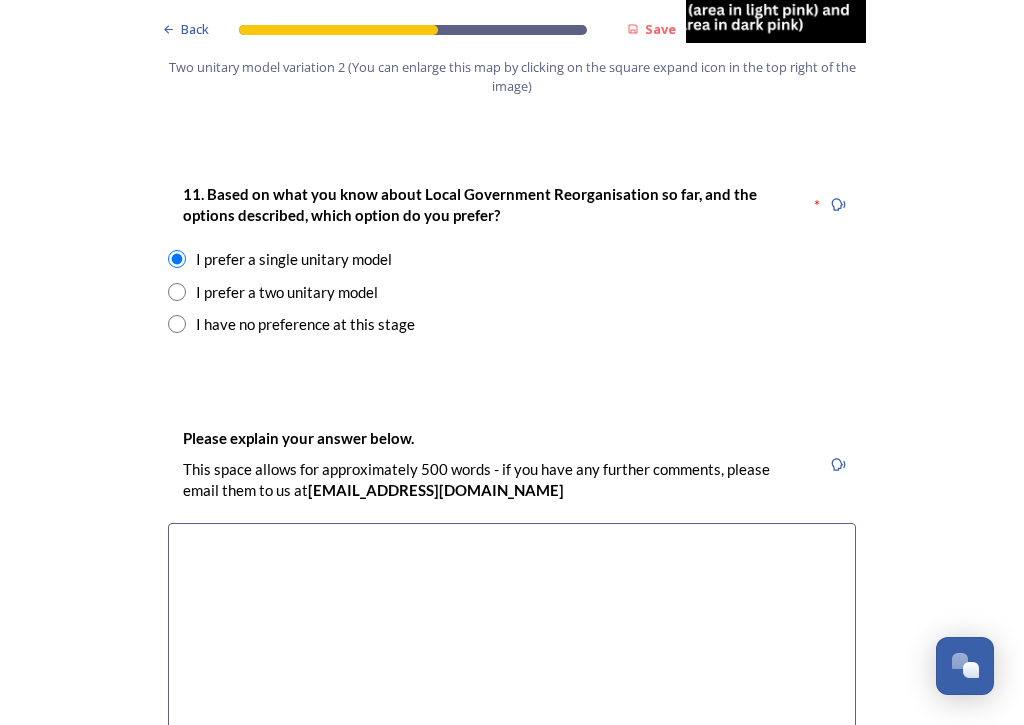 scroll, scrollTop: 2616, scrollLeft: 0, axis: vertical 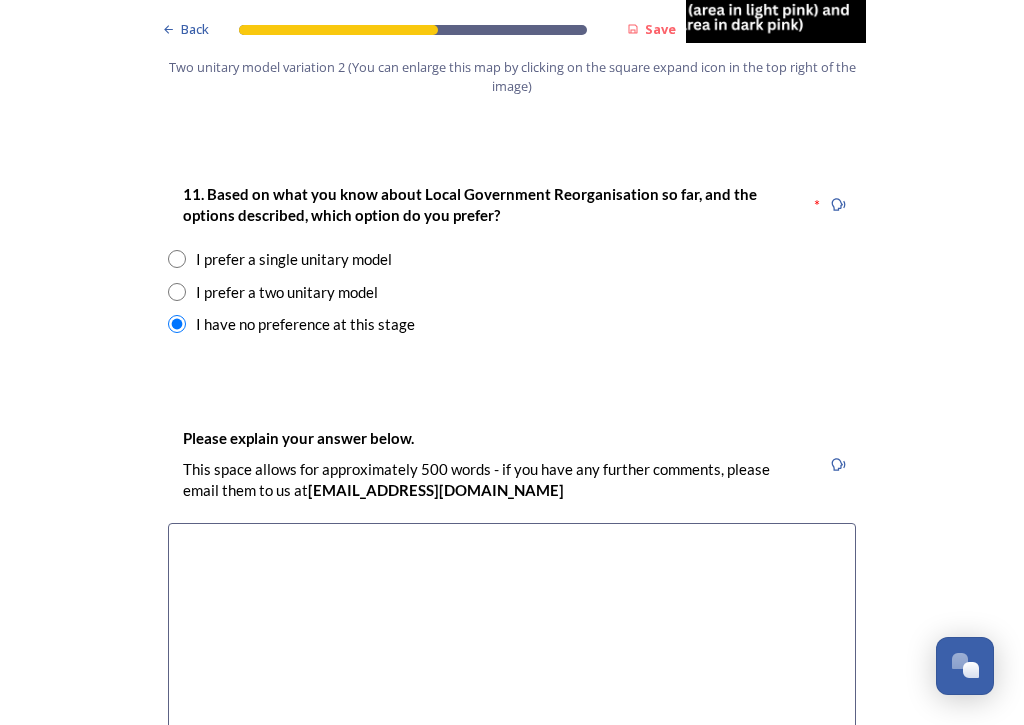 click at bounding box center [512, 635] 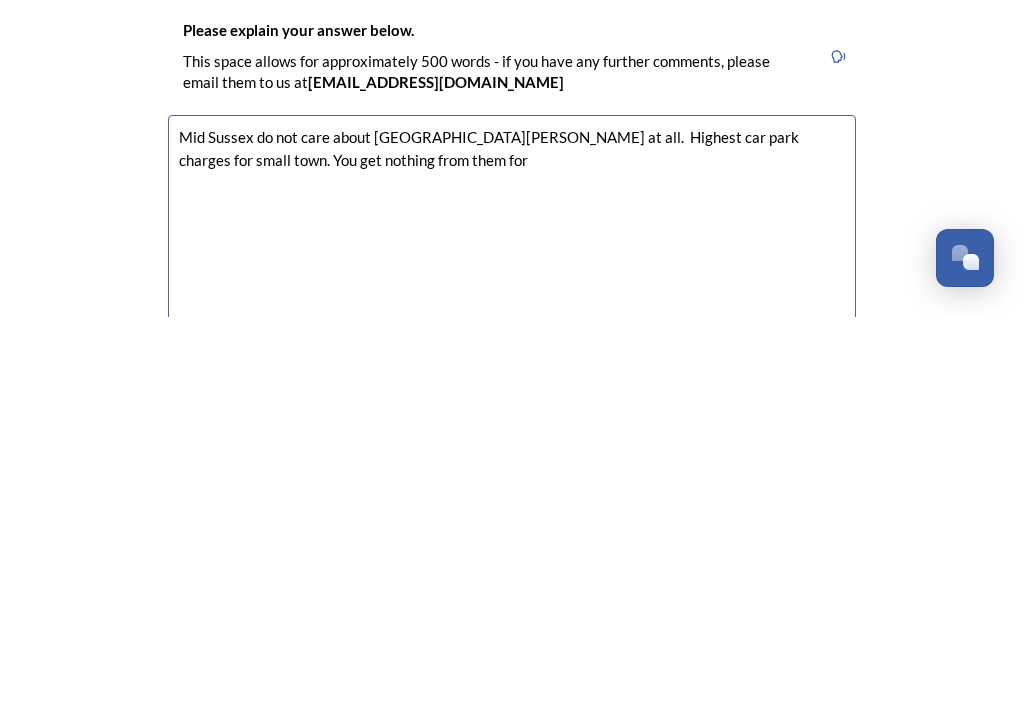 click on "Mid Sussex do not care about [GEOGRAPHIC_DATA][PERSON_NAME] at all.  Highest car park charges for small town. You get nothing from them for" at bounding box center (512, 635) 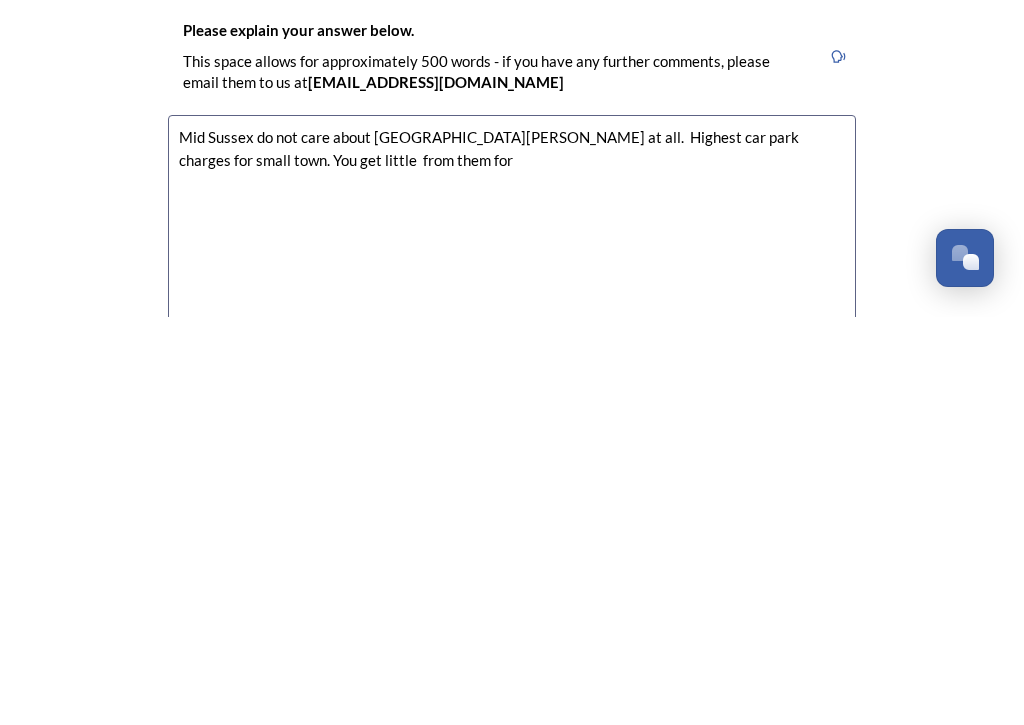 click on "Mid Sussex do not care about [GEOGRAPHIC_DATA][PERSON_NAME] at all.  Highest car park charges for small town. You get little  from them for" at bounding box center [512, 635] 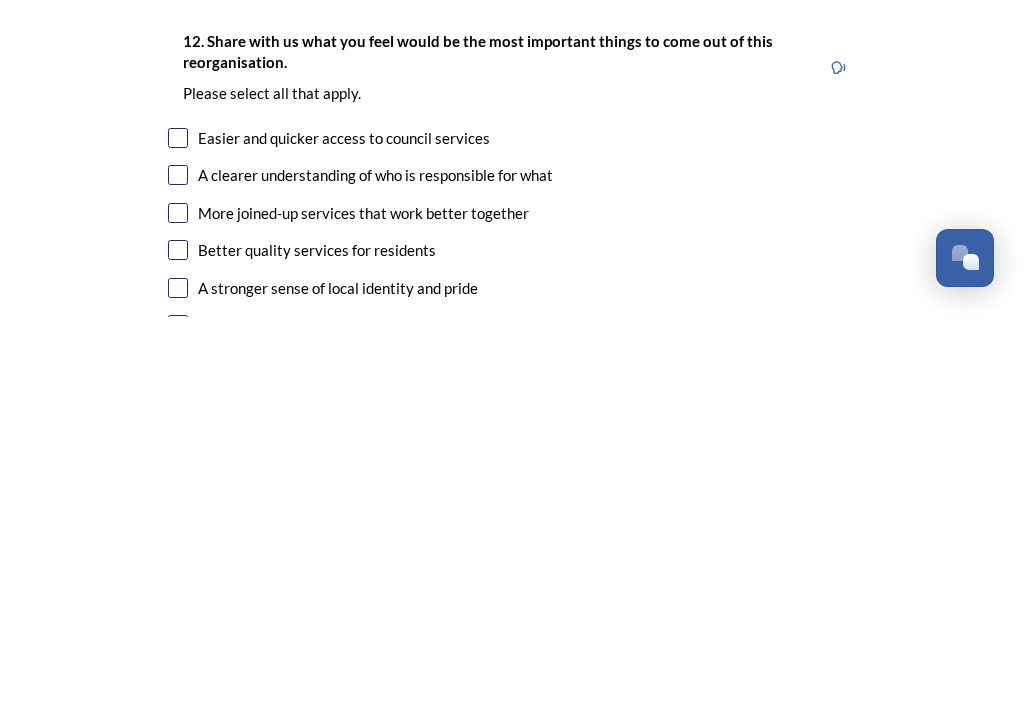 scroll, scrollTop: 3036, scrollLeft: 0, axis: vertical 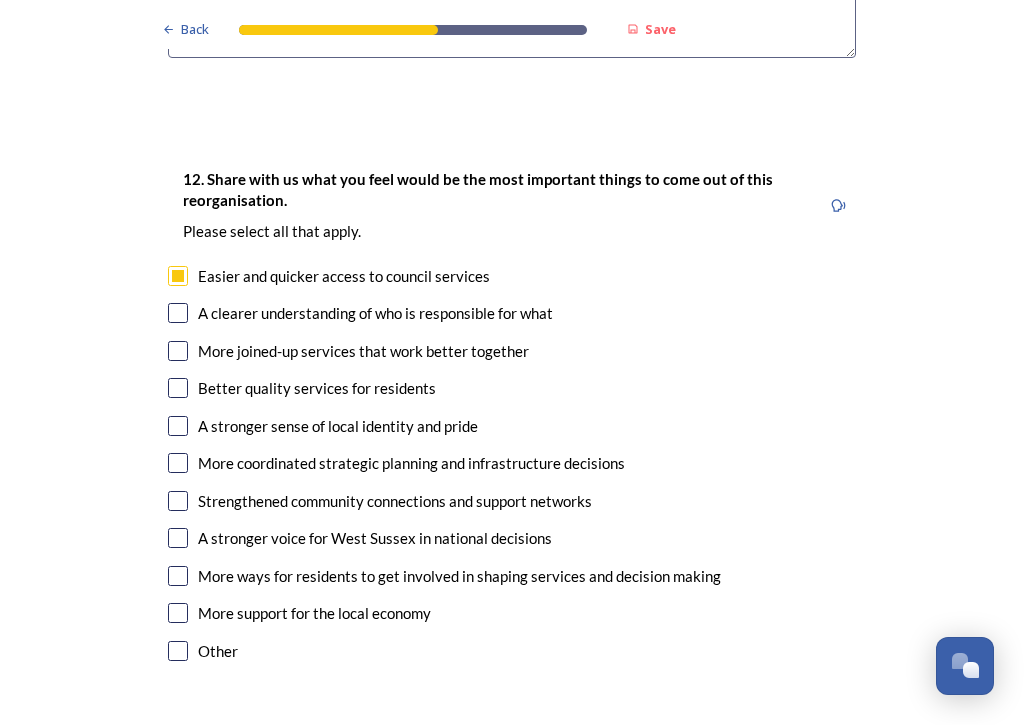 click at bounding box center (178, 313) 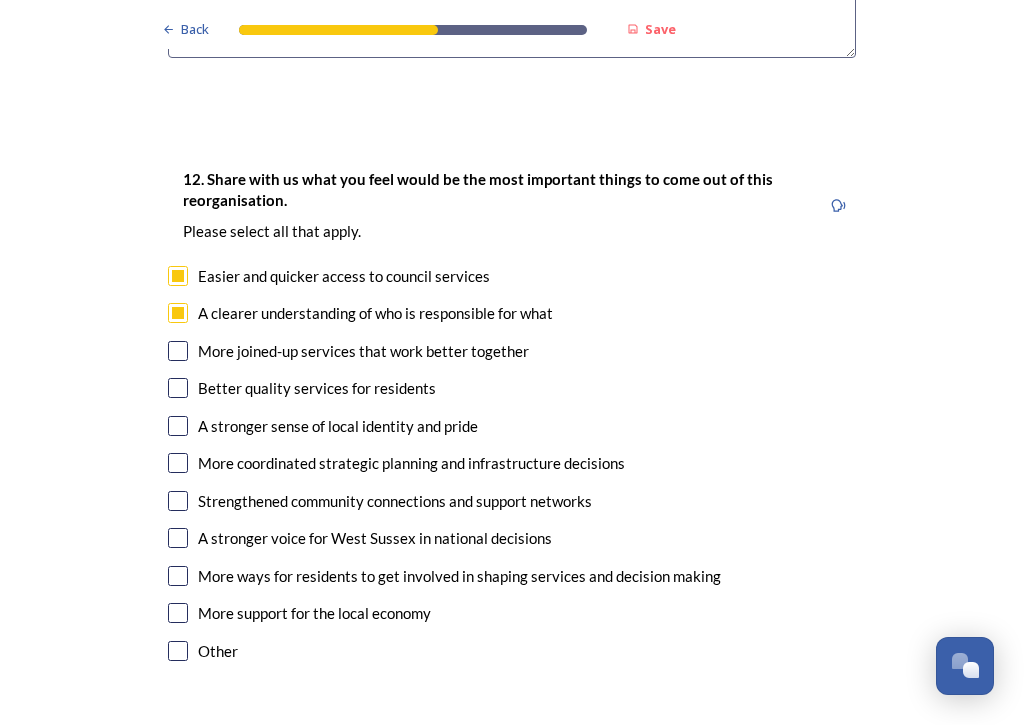 click at bounding box center (178, 388) 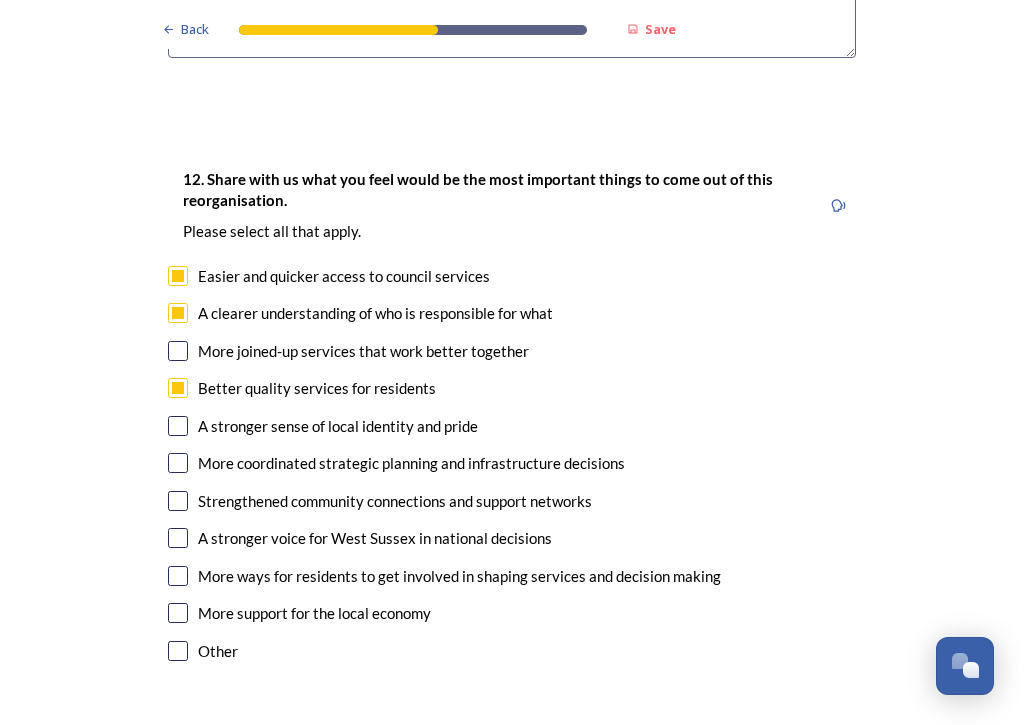 click at bounding box center (178, 463) 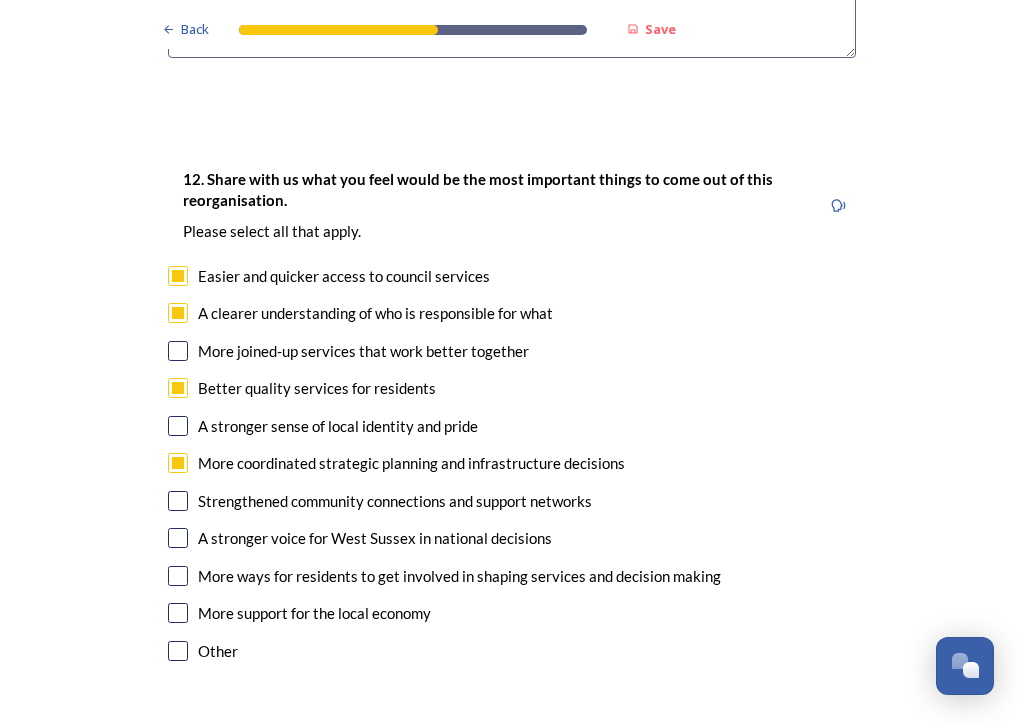click at bounding box center [178, 538] 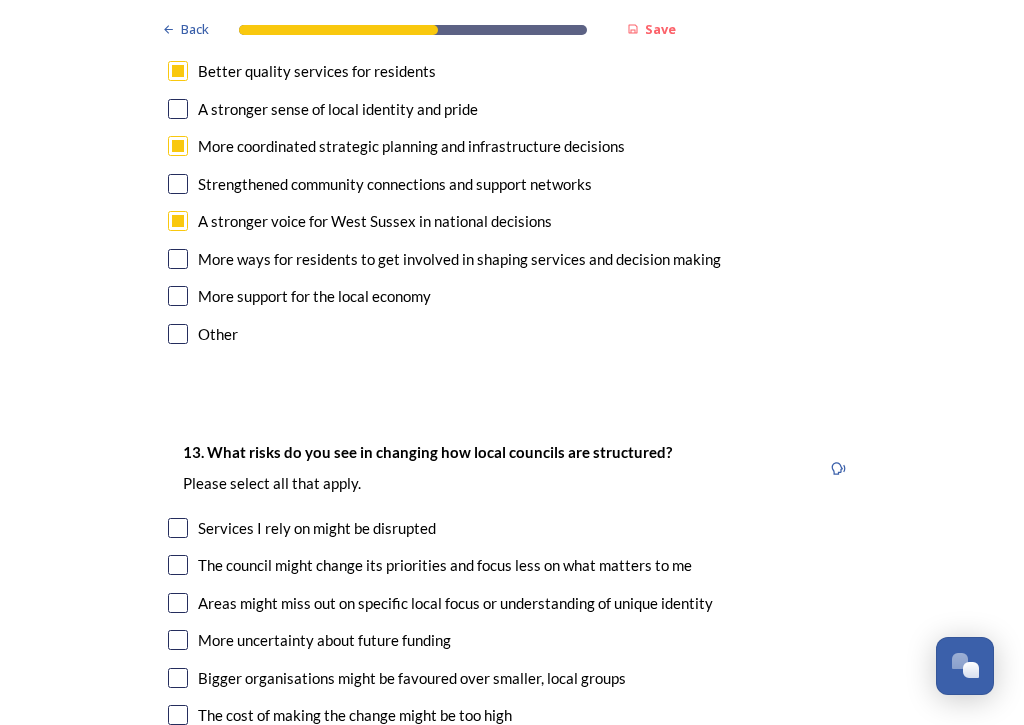 scroll, scrollTop: 3623, scrollLeft: 0, axis: vertical 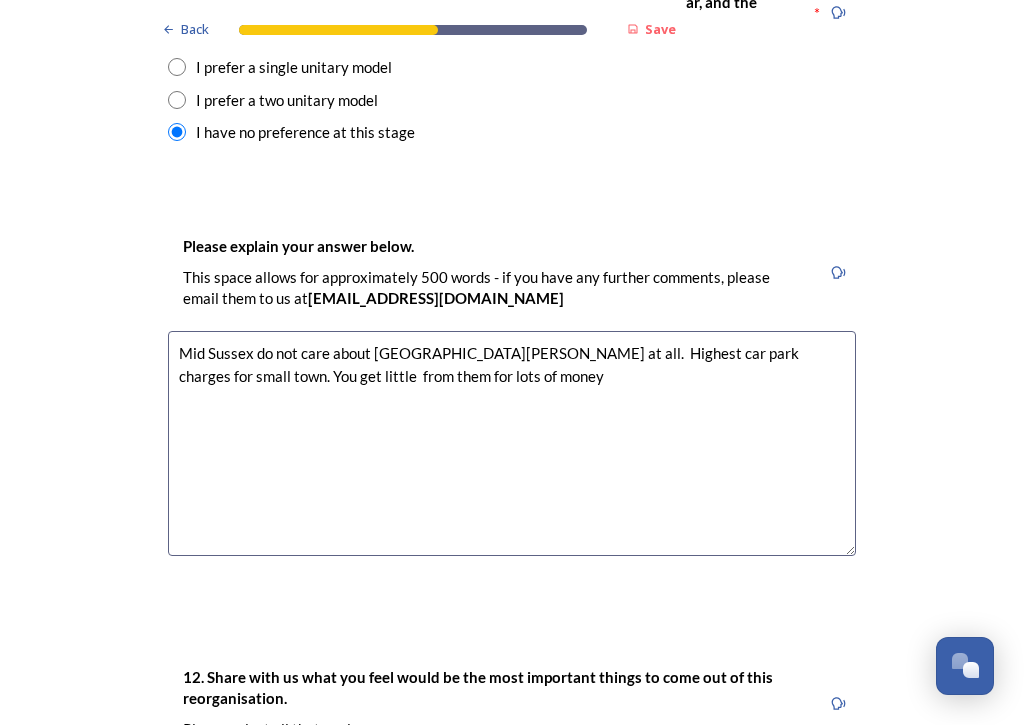 click on "Mid Sussex do not care about [GEOGRAPHIC_DATA][PERSON_NAME] at all.  Highest car park charges for small town. You get little  from them for lots of money" at bounding box center [512, 443] 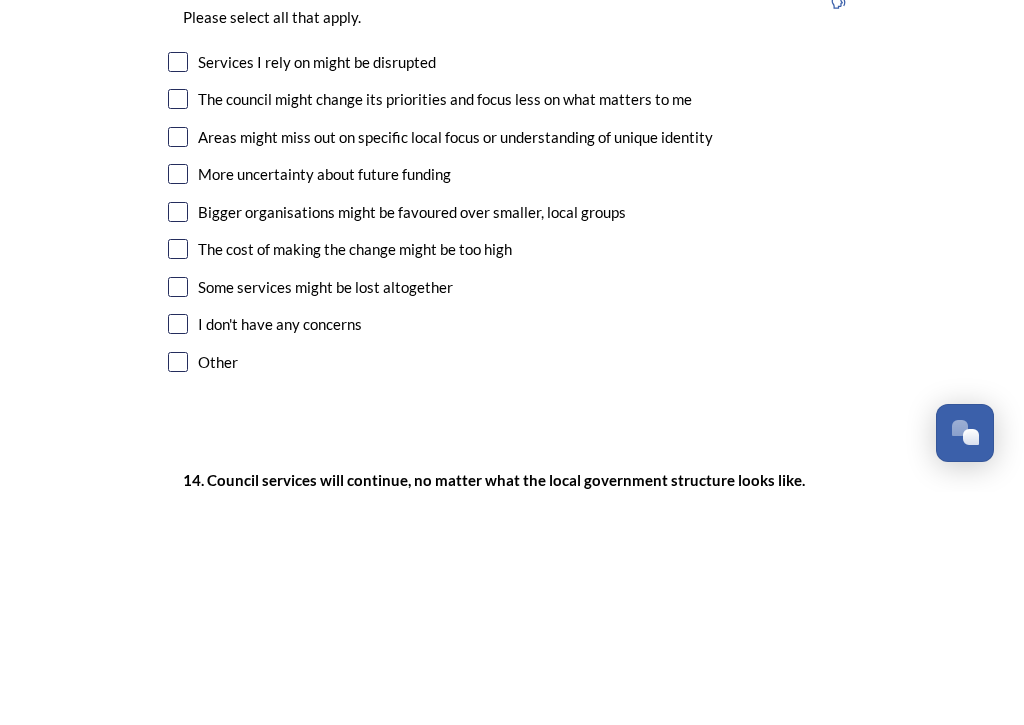 scroll, scrollTop: 3855, scrollLeft: 0, axis: vertical 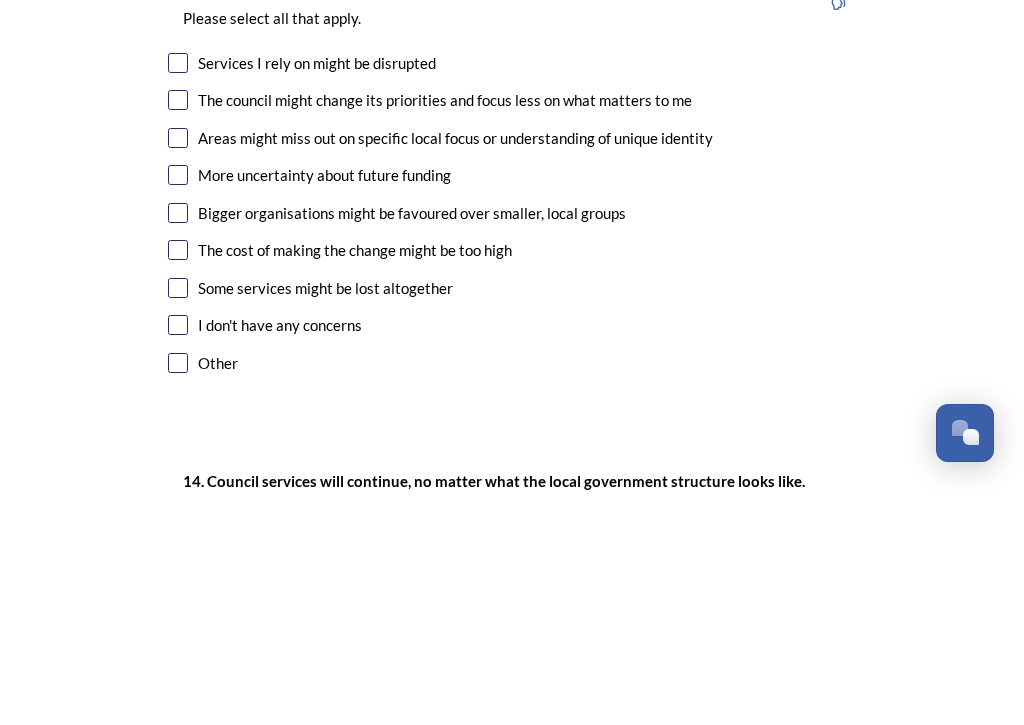 type on "Mid Sussex do not care about [GEOGRAPHIC_DATA][PERSON_NAME] at all.  Highest car park charges for small town. You get little  from them for lots of money
I have family in [GEOGRAPHIC_DATA].  Infrastructure and support seems far better than we get" 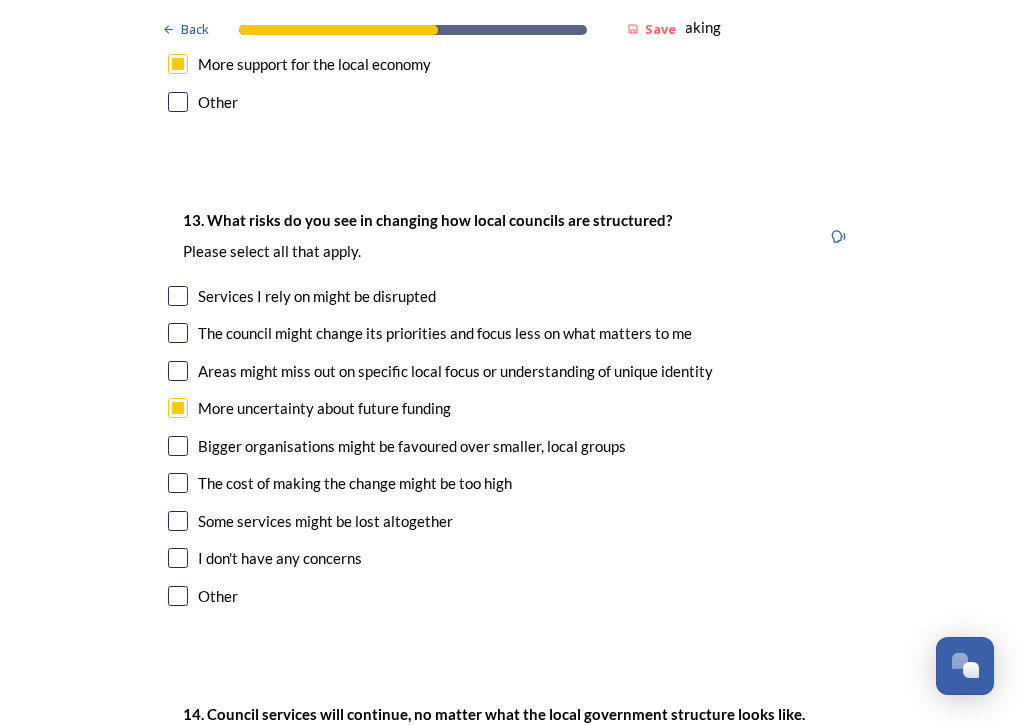 click at bounding box center (178, 446) 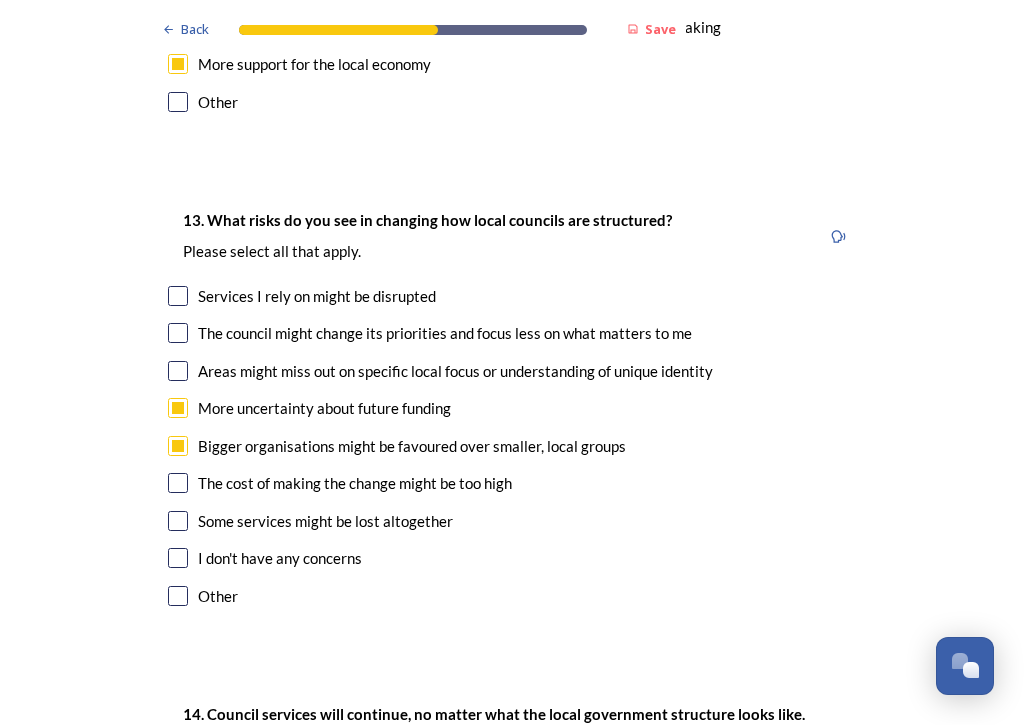 click at bounding box center [178, 483] 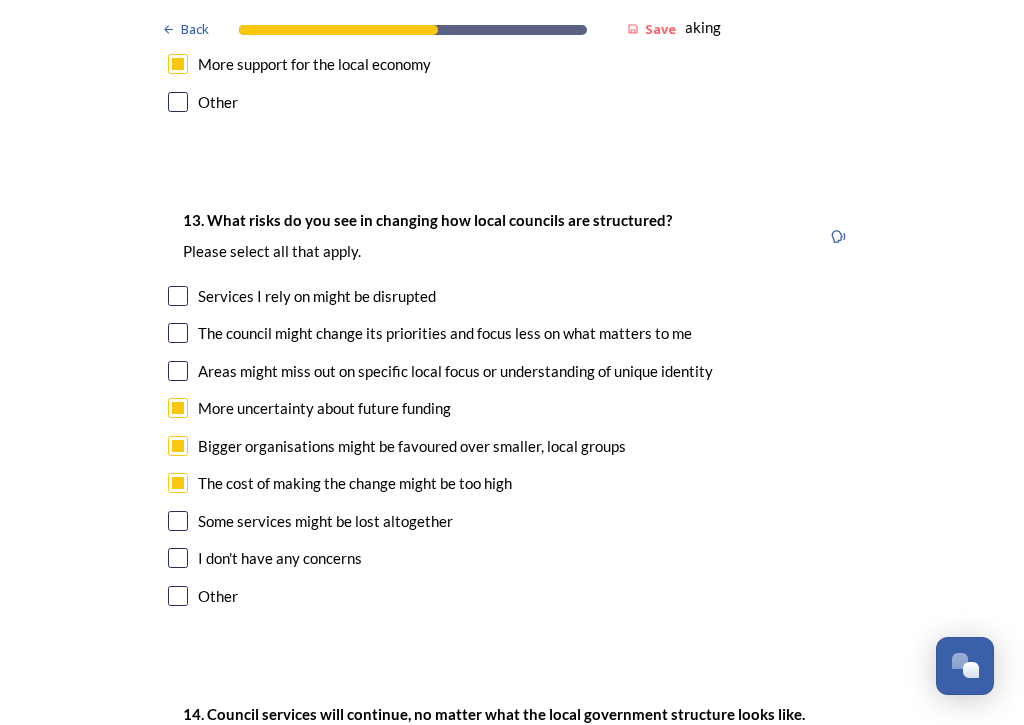 click at bounding box center (178, 521) 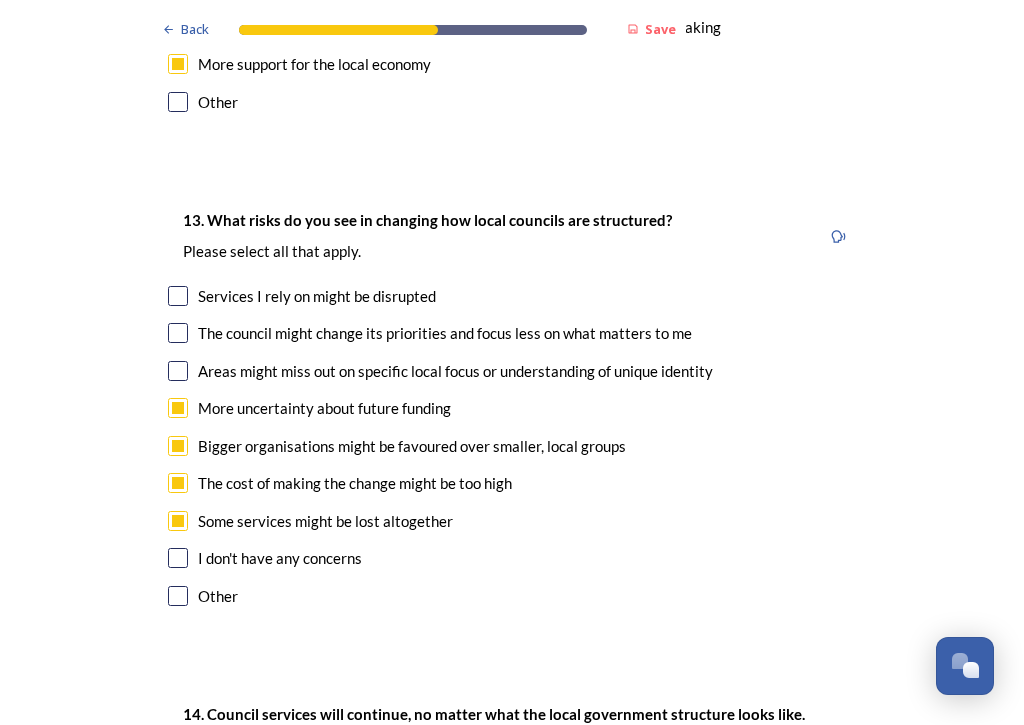 click at bounding box center [178, 446] 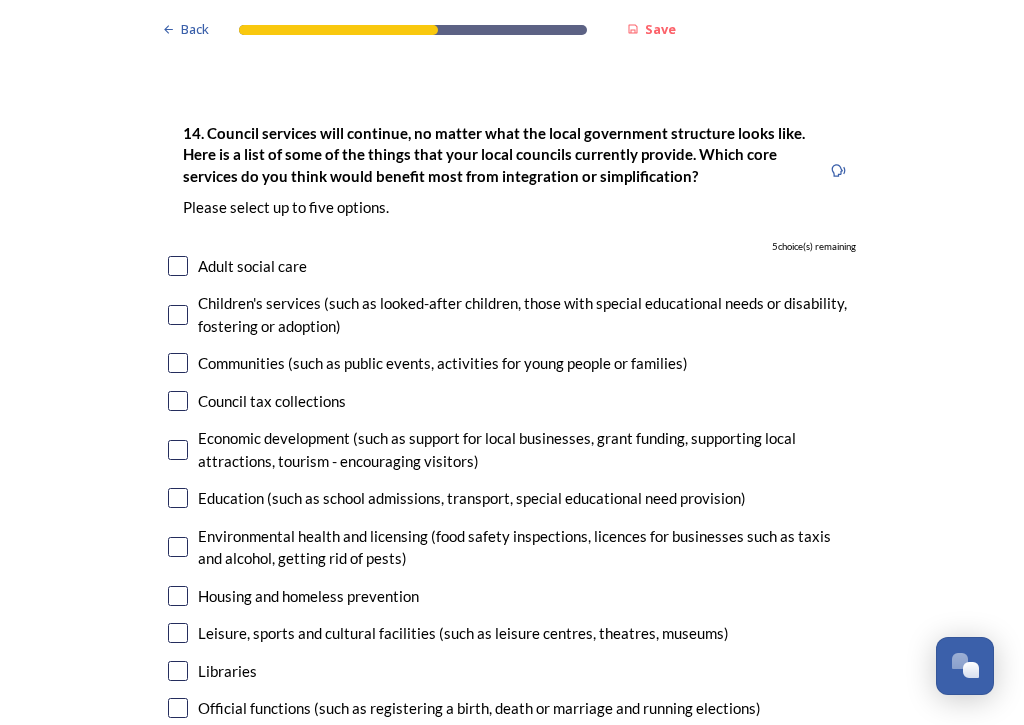 scroll, scrollTop: 4446, scrollLeft: 0, axis: vertical 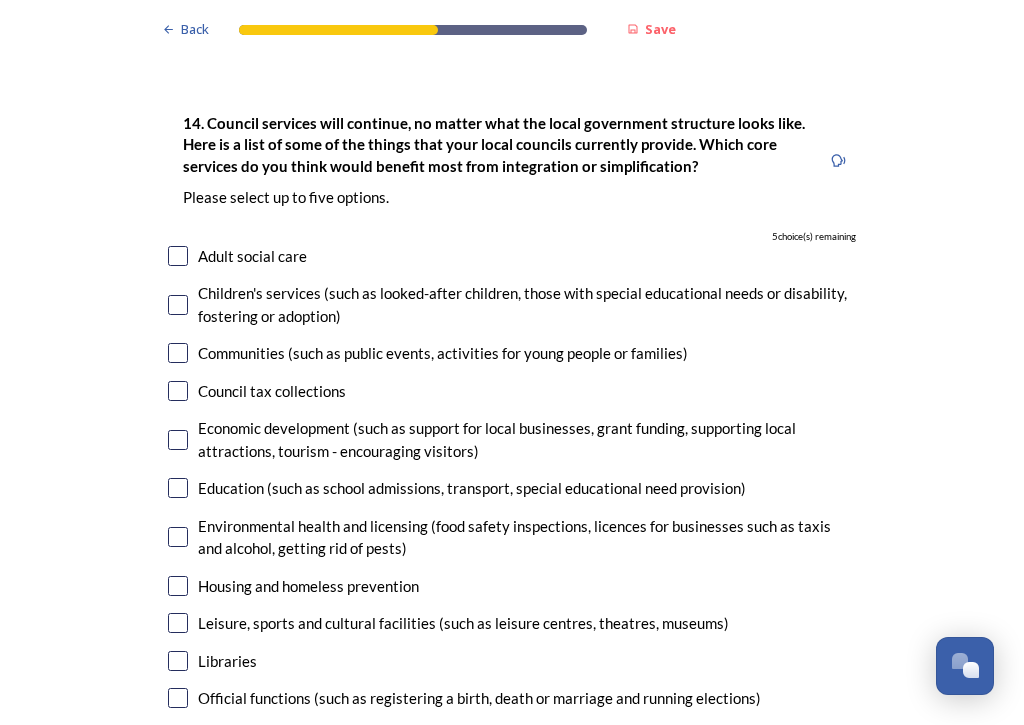 click at bounding box center (178, 256) 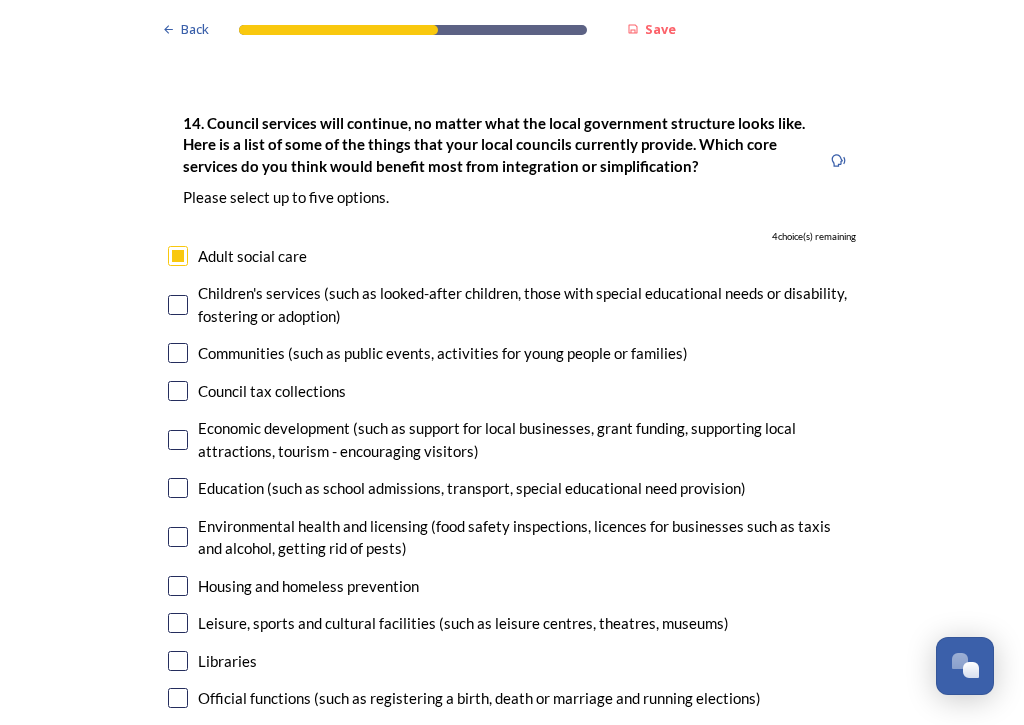 click at bounding box center (178, 440) 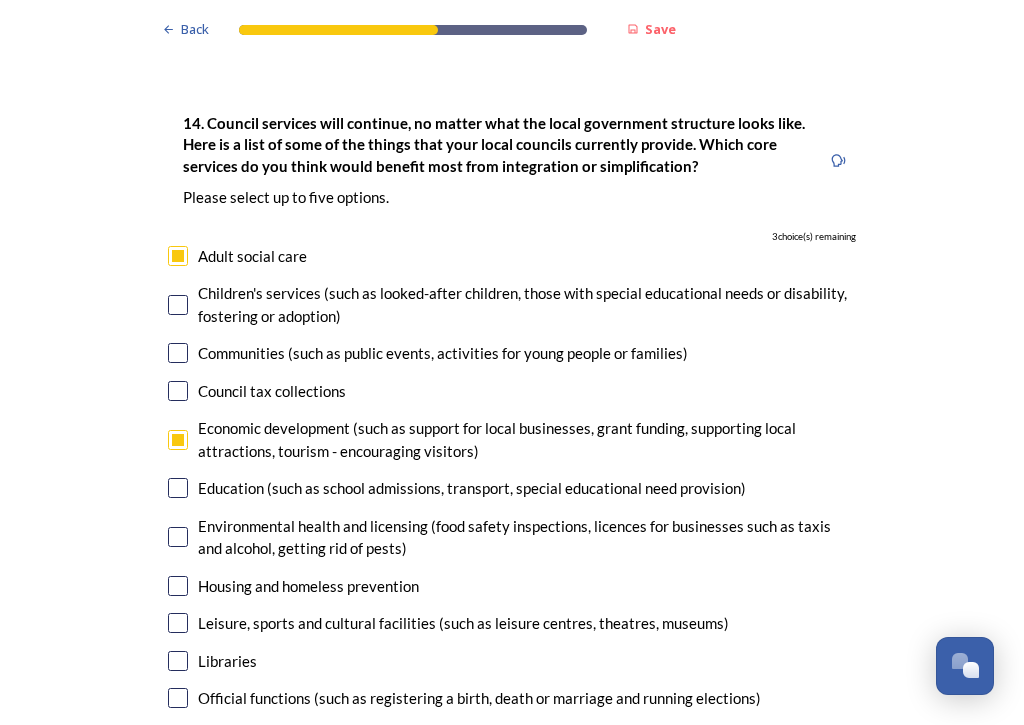 click at bounding box center [178, 537] 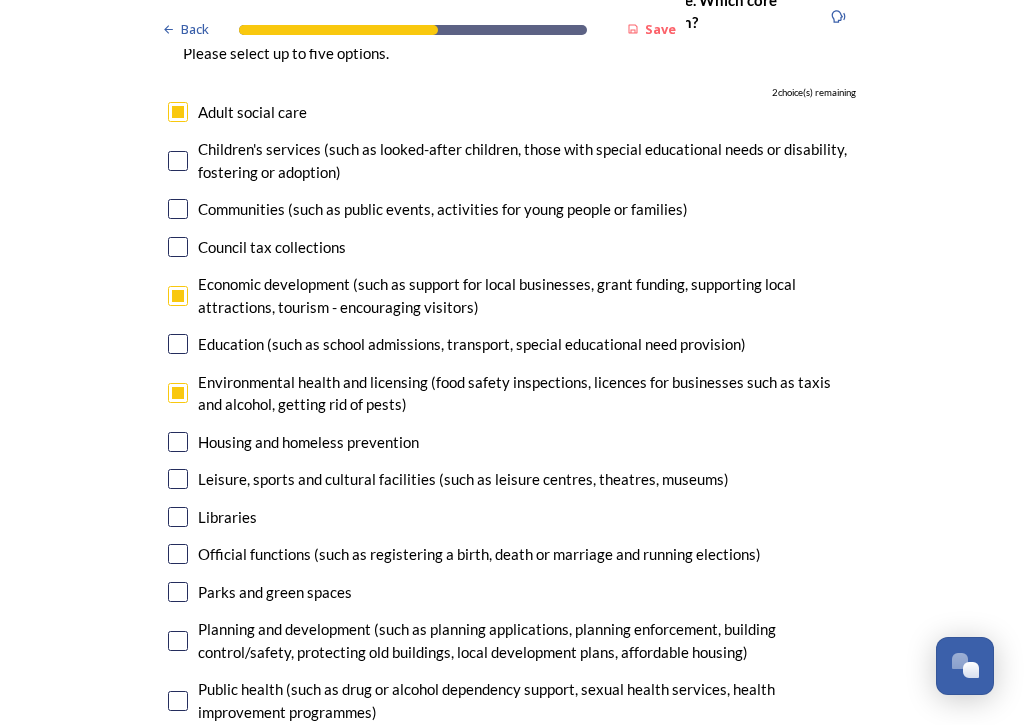 scroll, scrollTop: 4592, scrollLeft: 0, axis: vertical 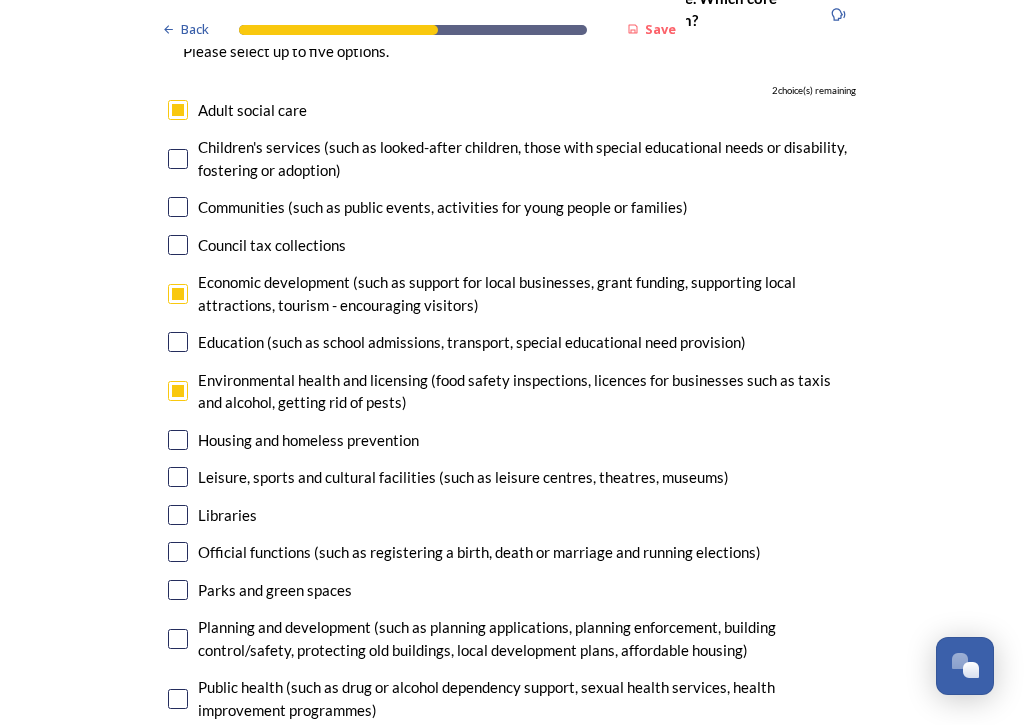 click at bounding box center (178, 590) 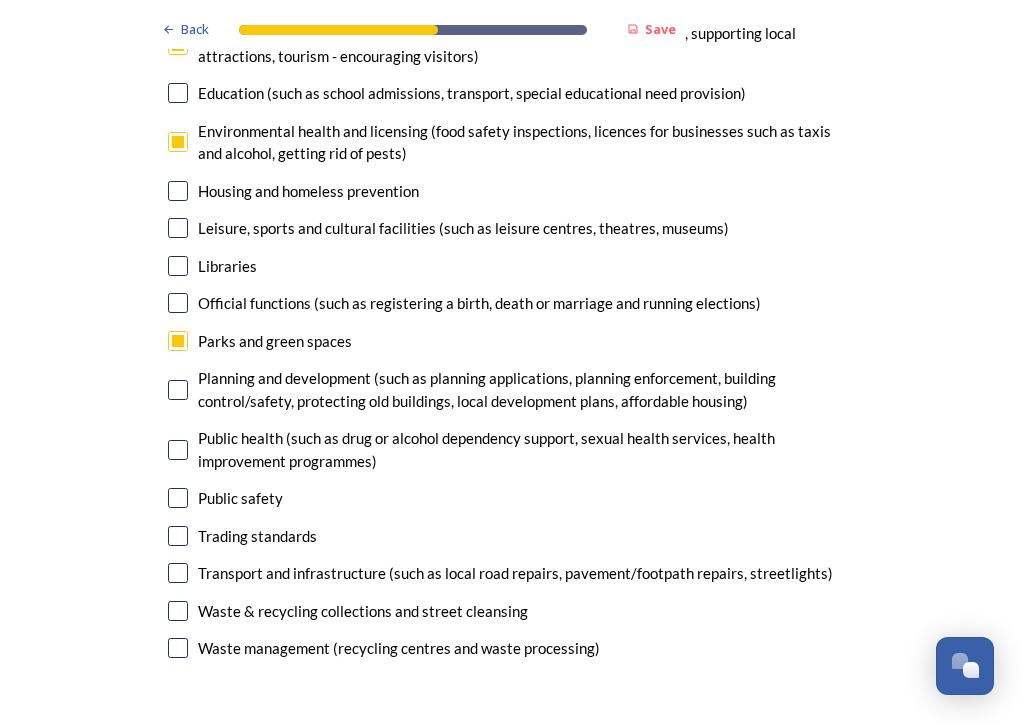 scroll, scrollTop: 4841, scrollLeft: 0, axis: vertical 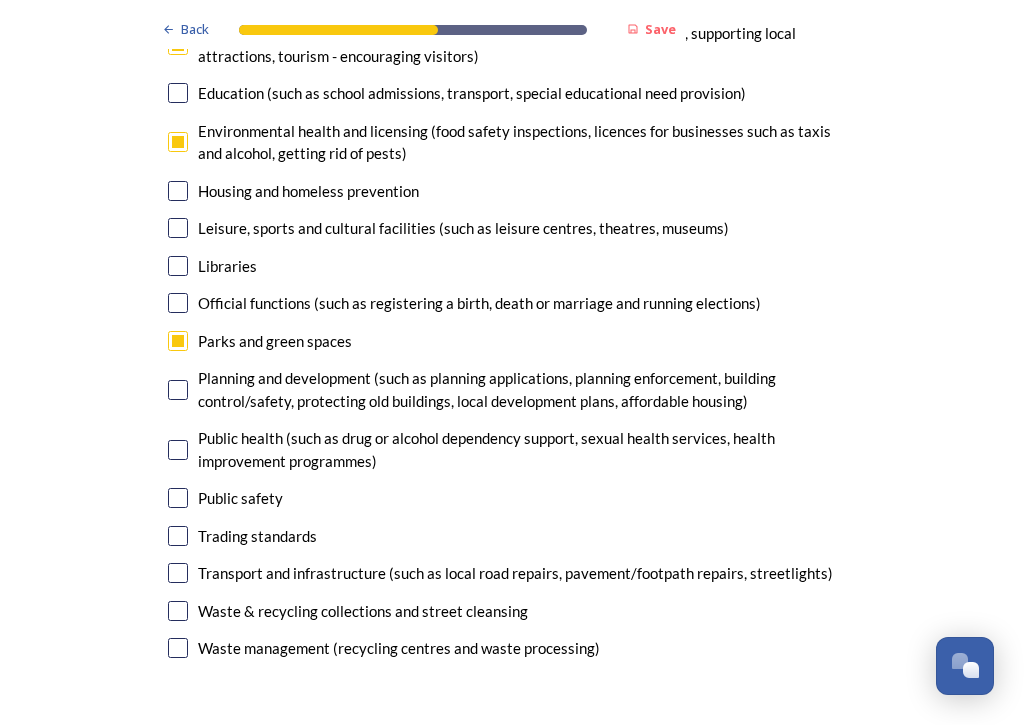 click at bounding box center [178, 573] 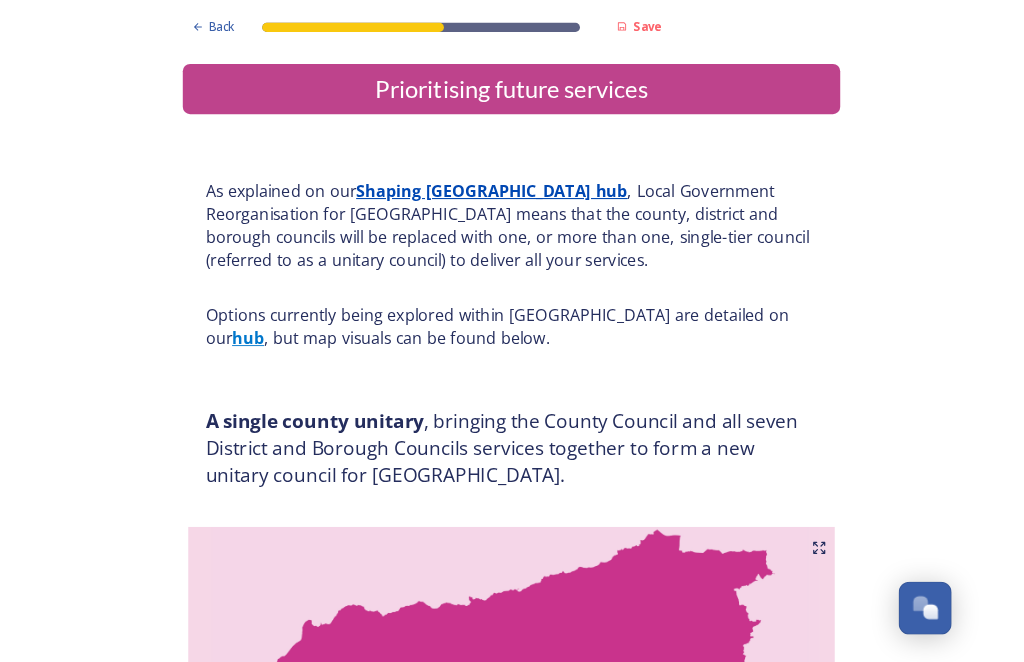 scroll, scrollTop: 0, scrollLeft: 0, axis: both 